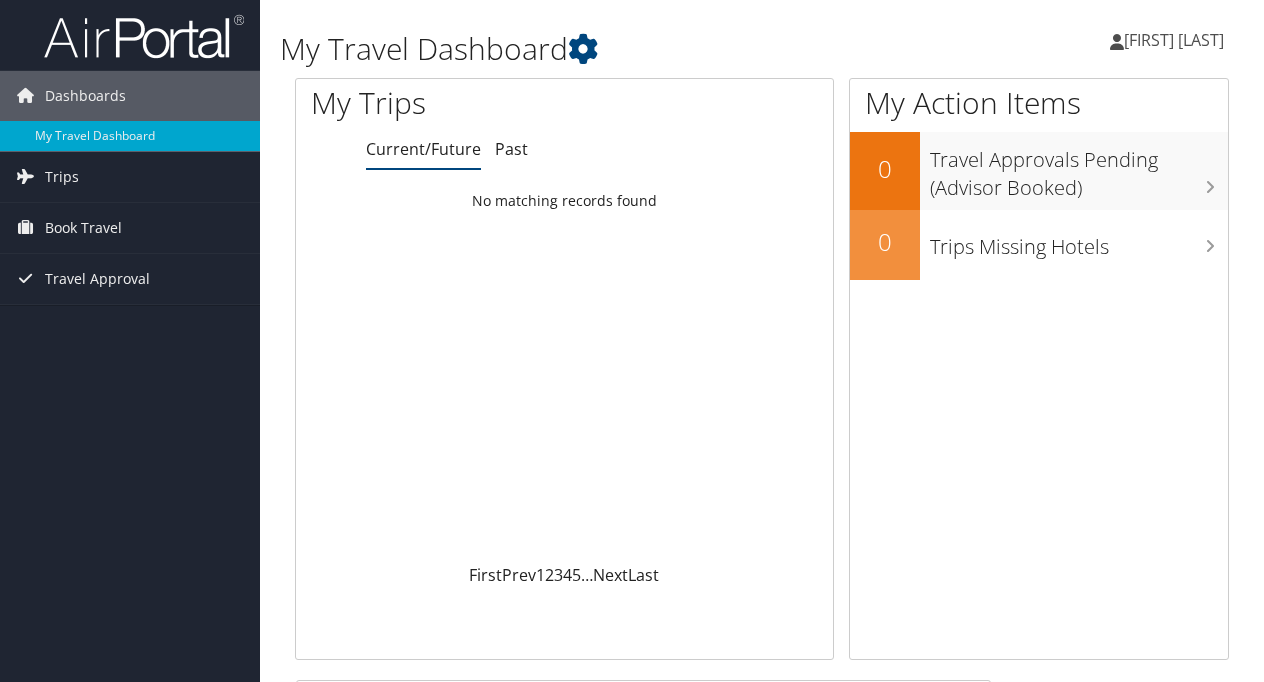 scroll, scrollTop: 0, scrollLeft: 0, axis: both 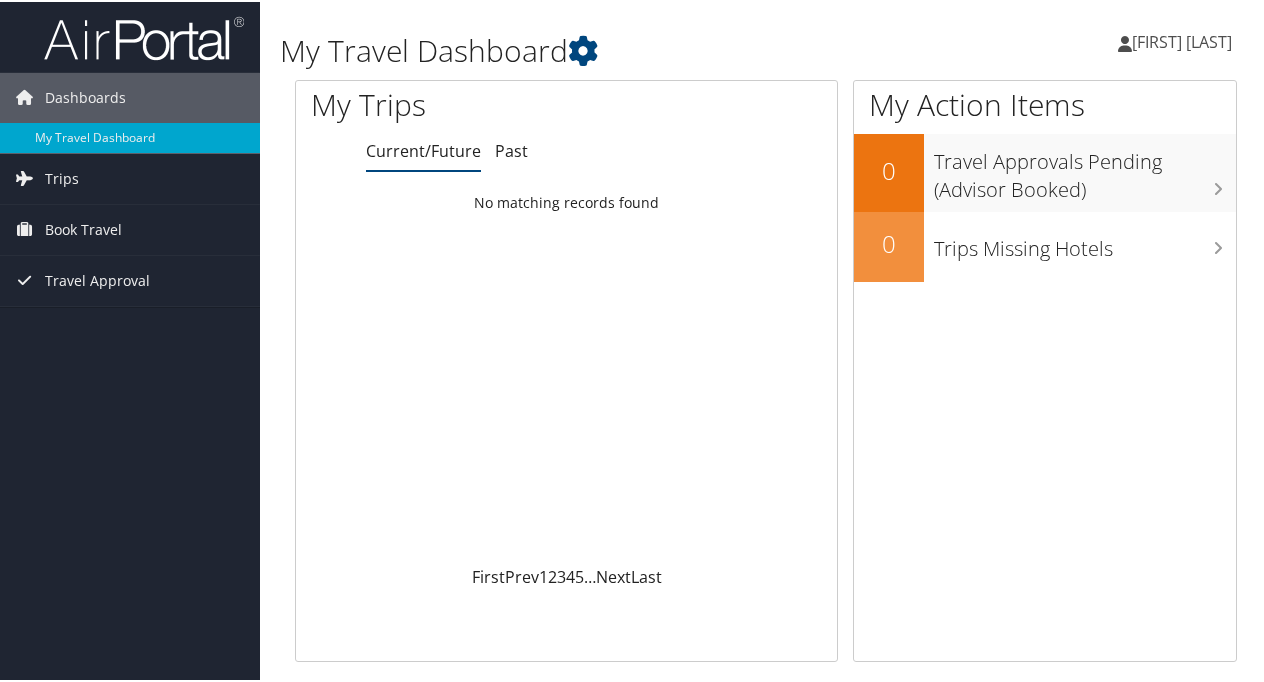 click on "My Travel Dashboard" at bounding box center [604, 49] 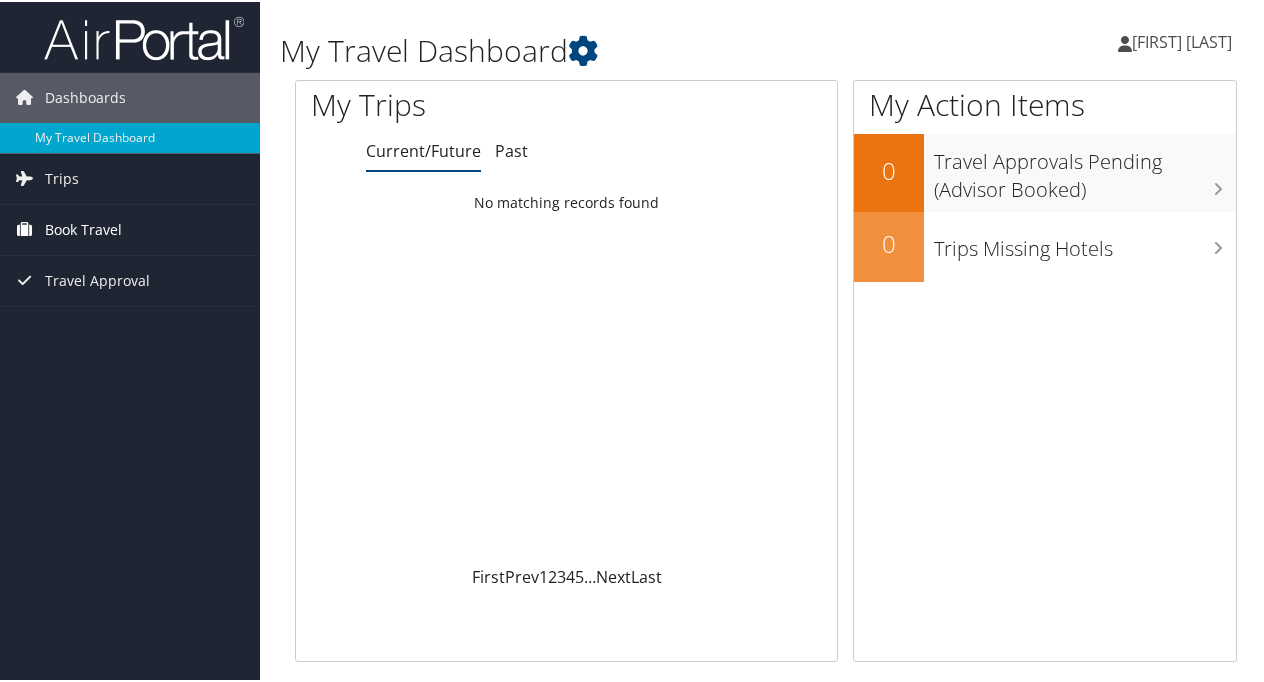 click on "Book Travel" at bounding box center (83, 228) 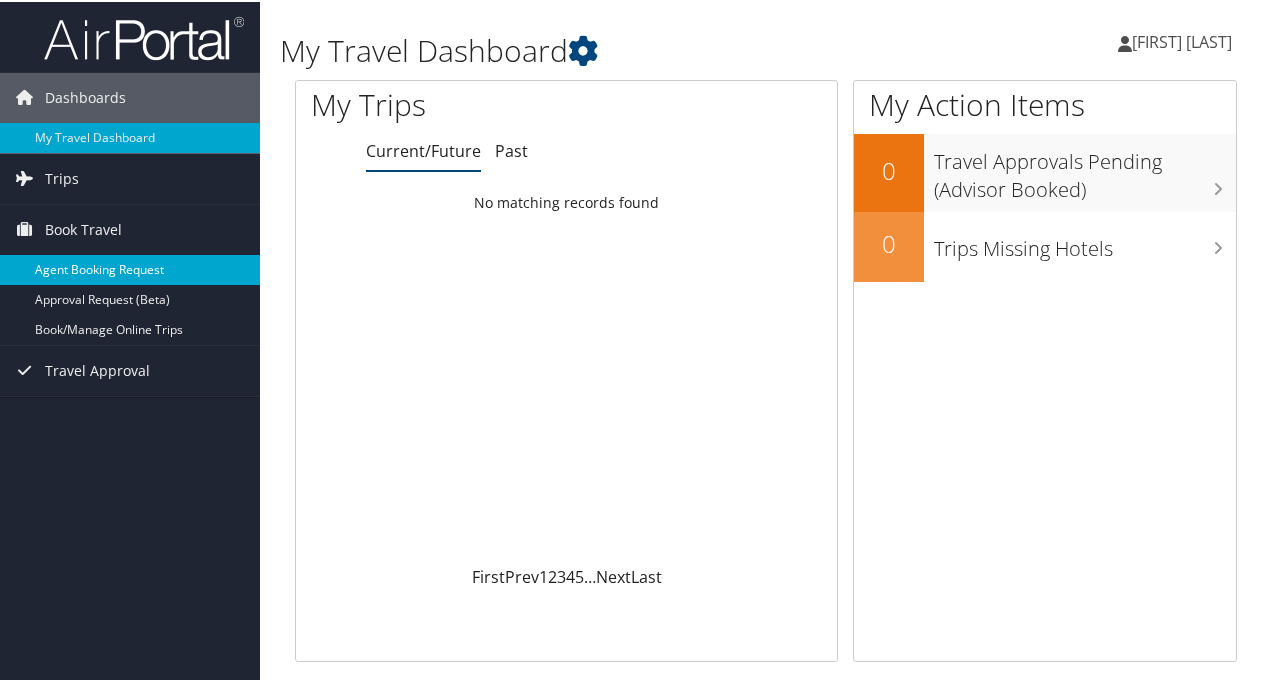 click on "Agent Booking Request" at bounding box center (130, 268) 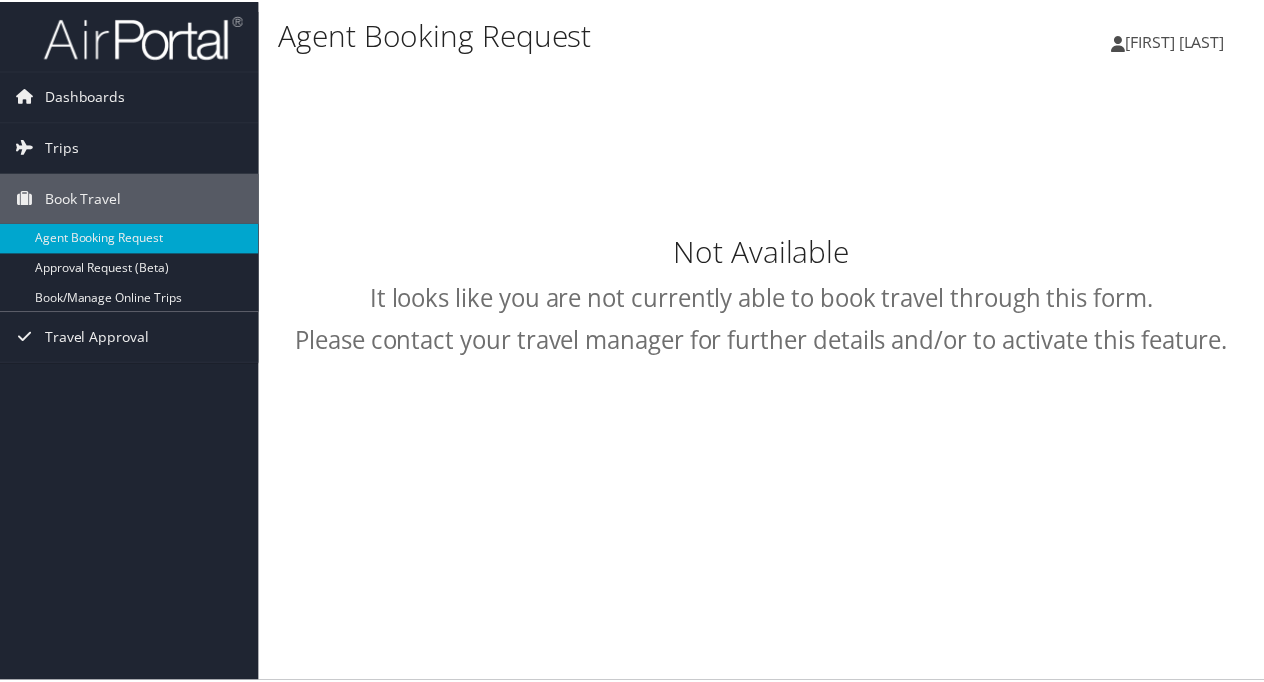 scroll, scrollTop: 0, scrollLeft: 0, axis: both 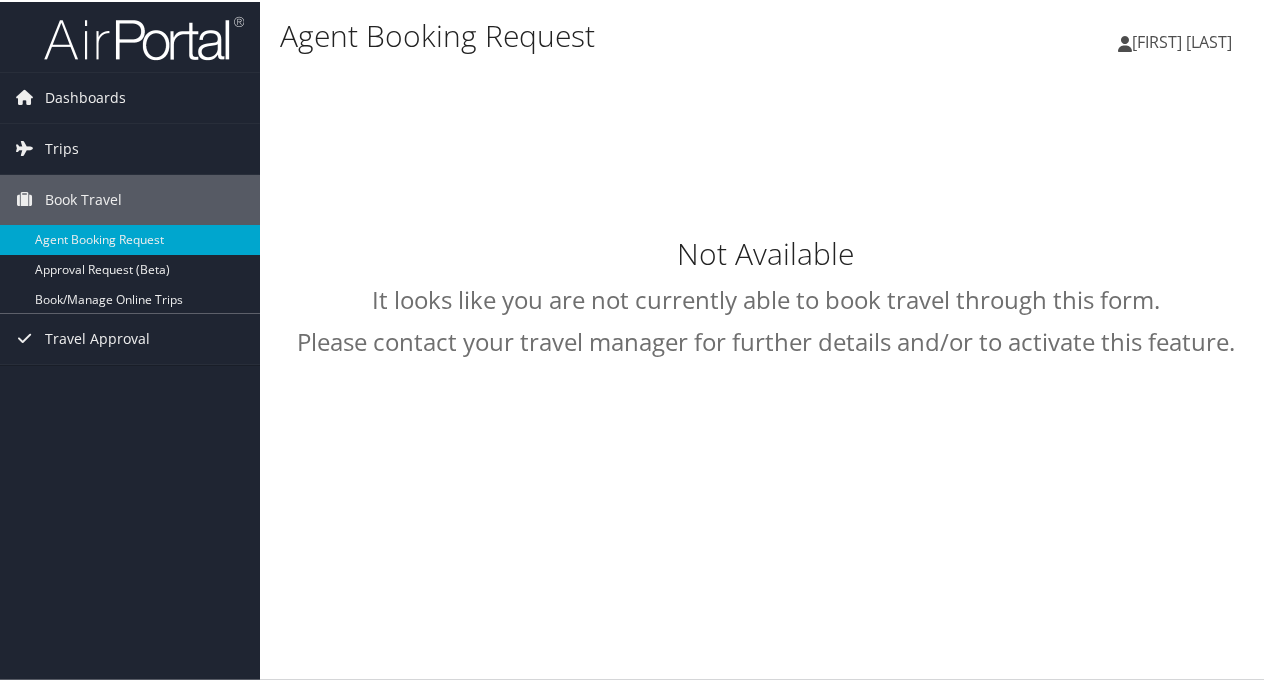 select on "[EMAIL]" 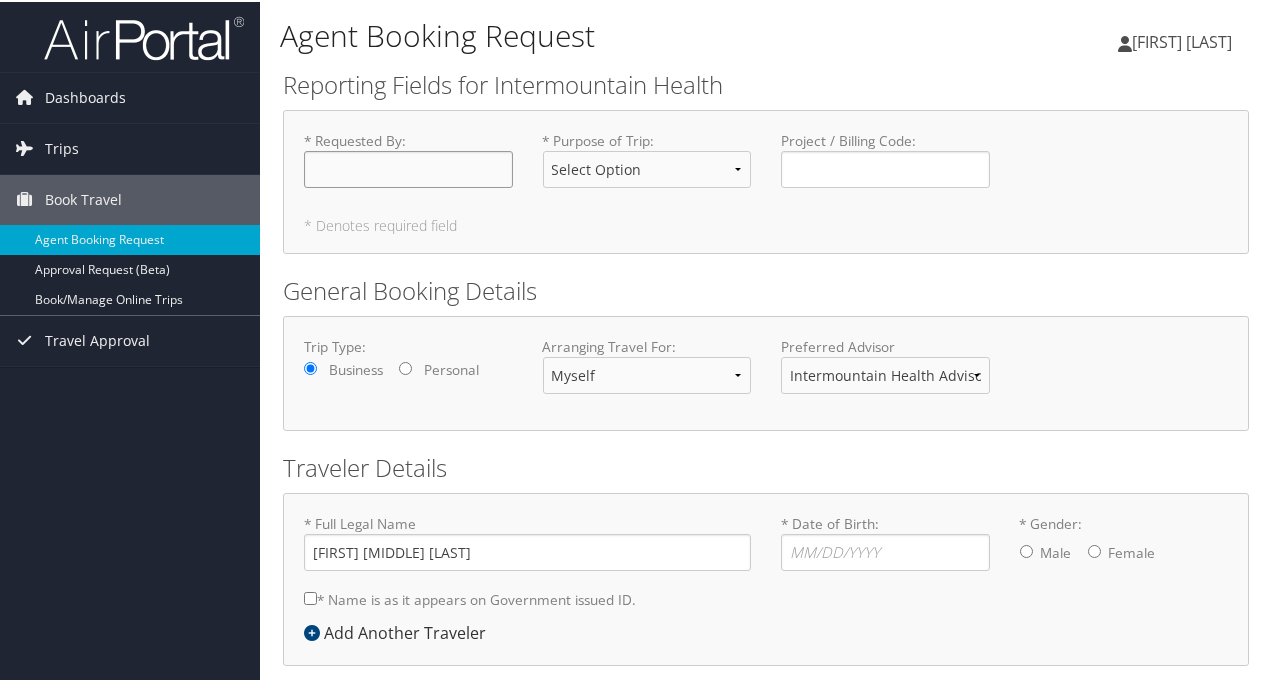click on "*   Requested By : Required" at bounding box center [408, 167] 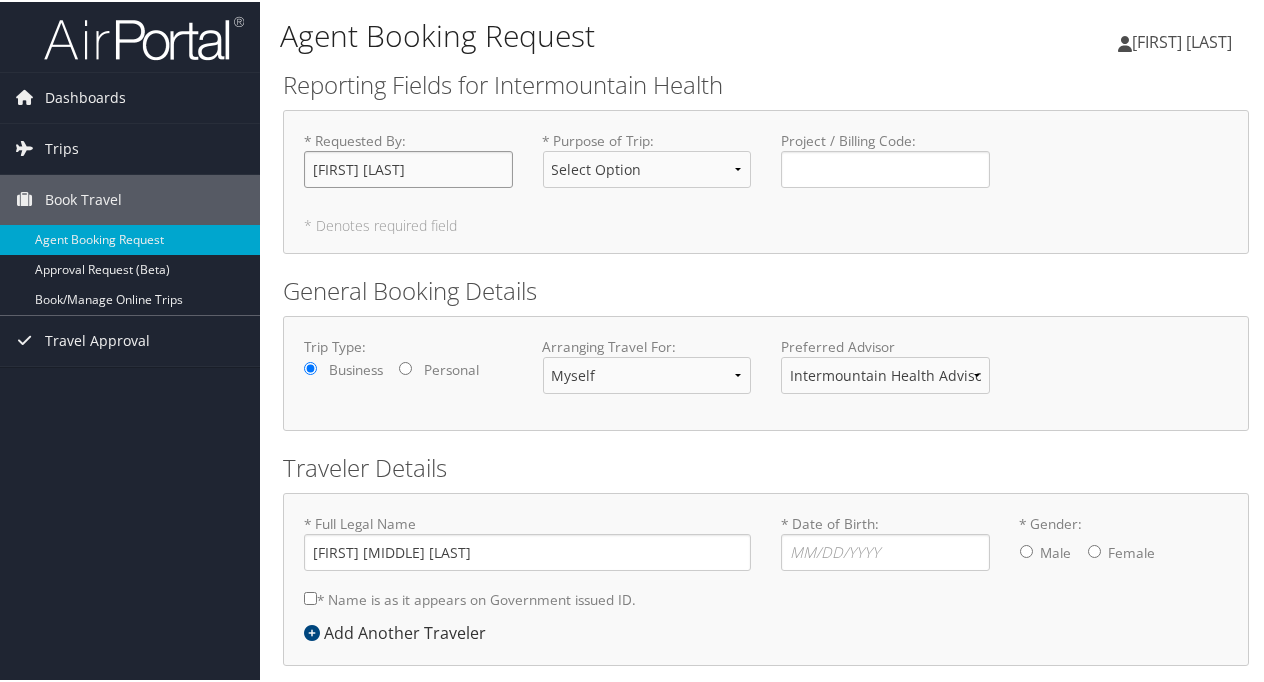 type on "[FIRST] [LAST]" 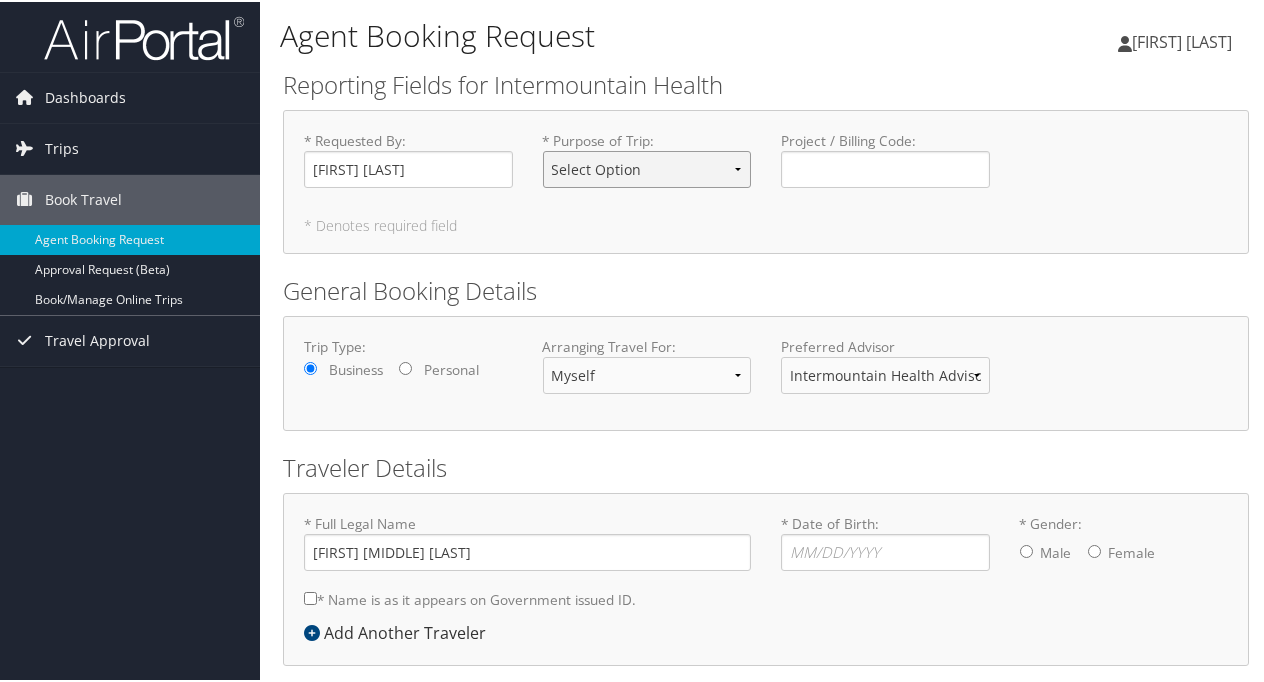 click on "Select Option 3rd Party Reimbursable Business CME Conf or Education Groups Personal Recruiting" at bounding box center (647, 167) 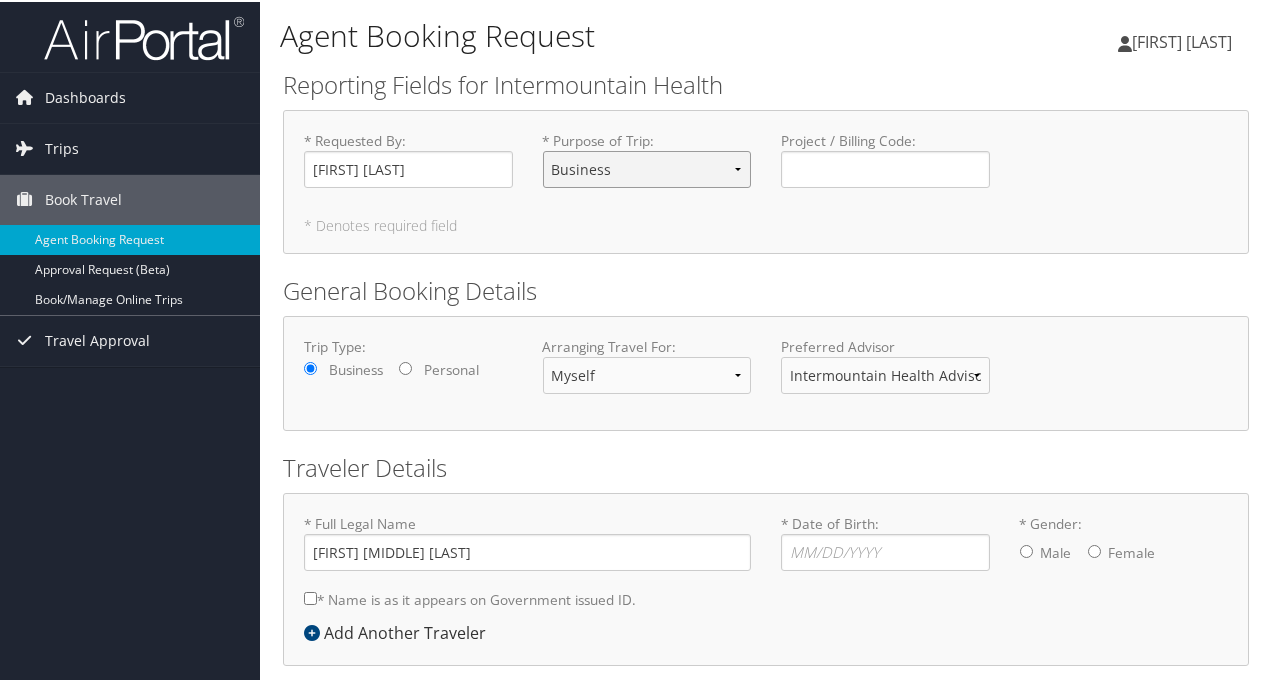 click on "Select Option 3rd Party Reimbursable Business CME Conf or Education Groups Personal Recruiting" at bounding box center [647, 167] 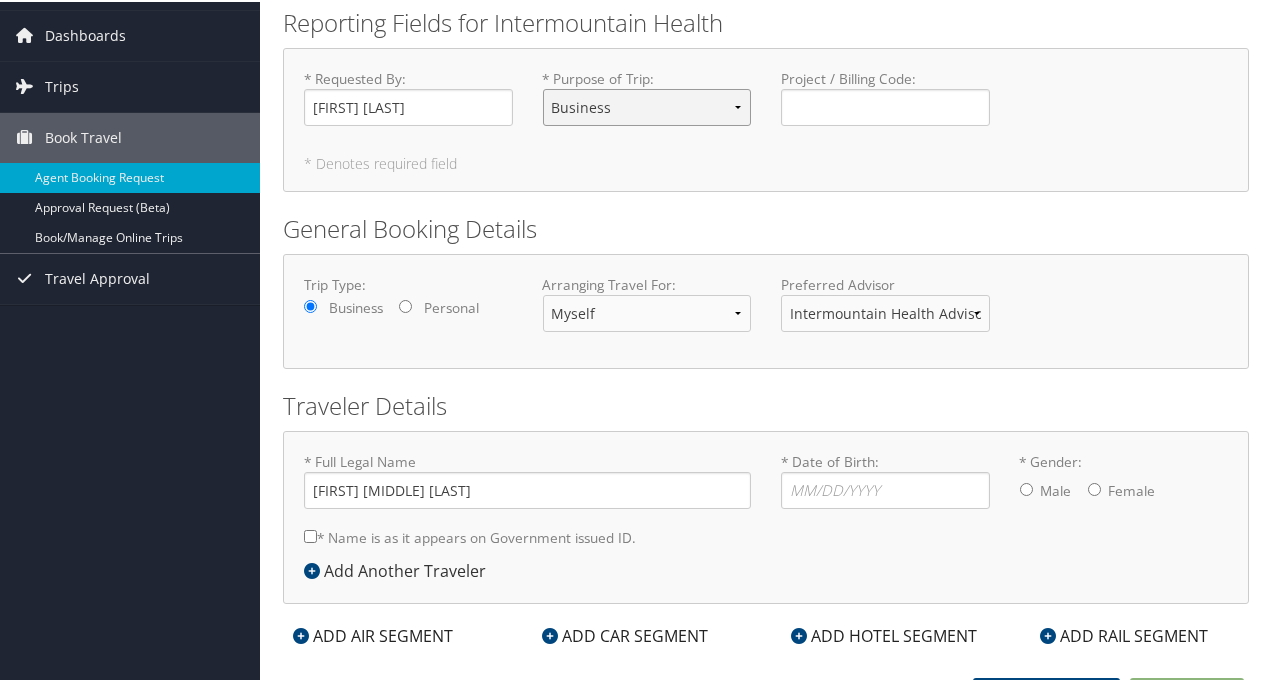 scroll, scrollTop: 84, scrollLeft: 0, axis: vertical 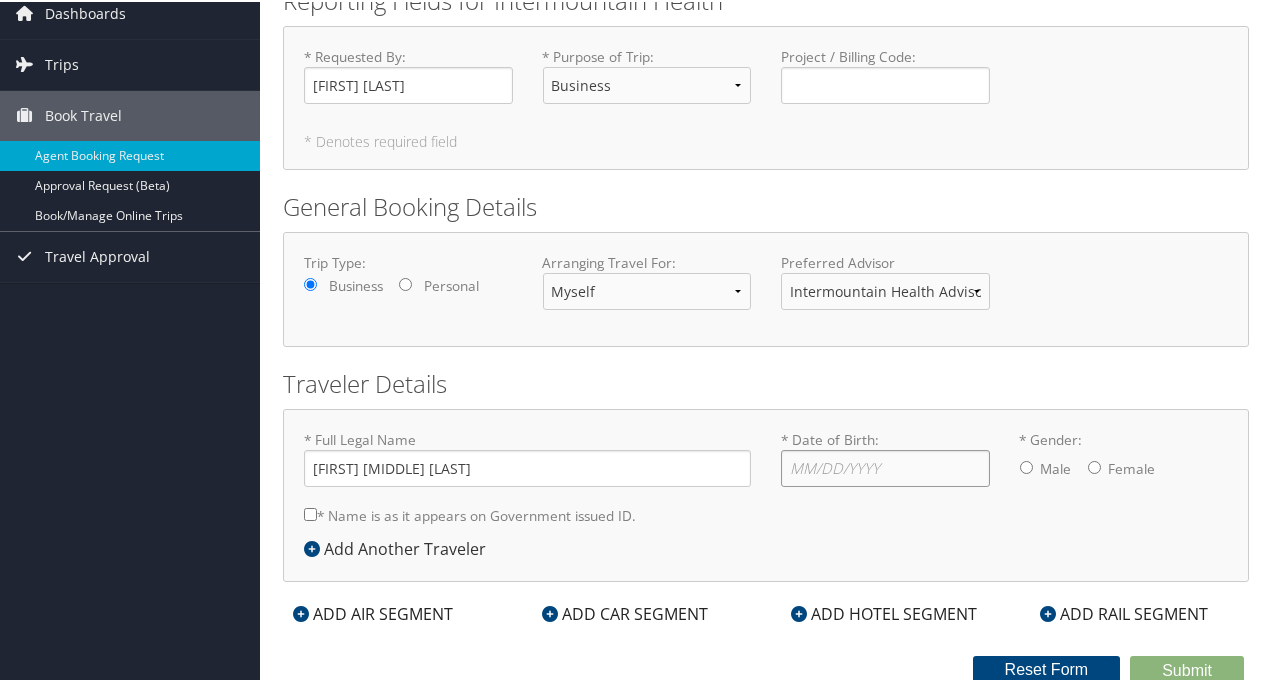 click on "* Date of Birth: Invalid Date" at bounding box center [885, 466] 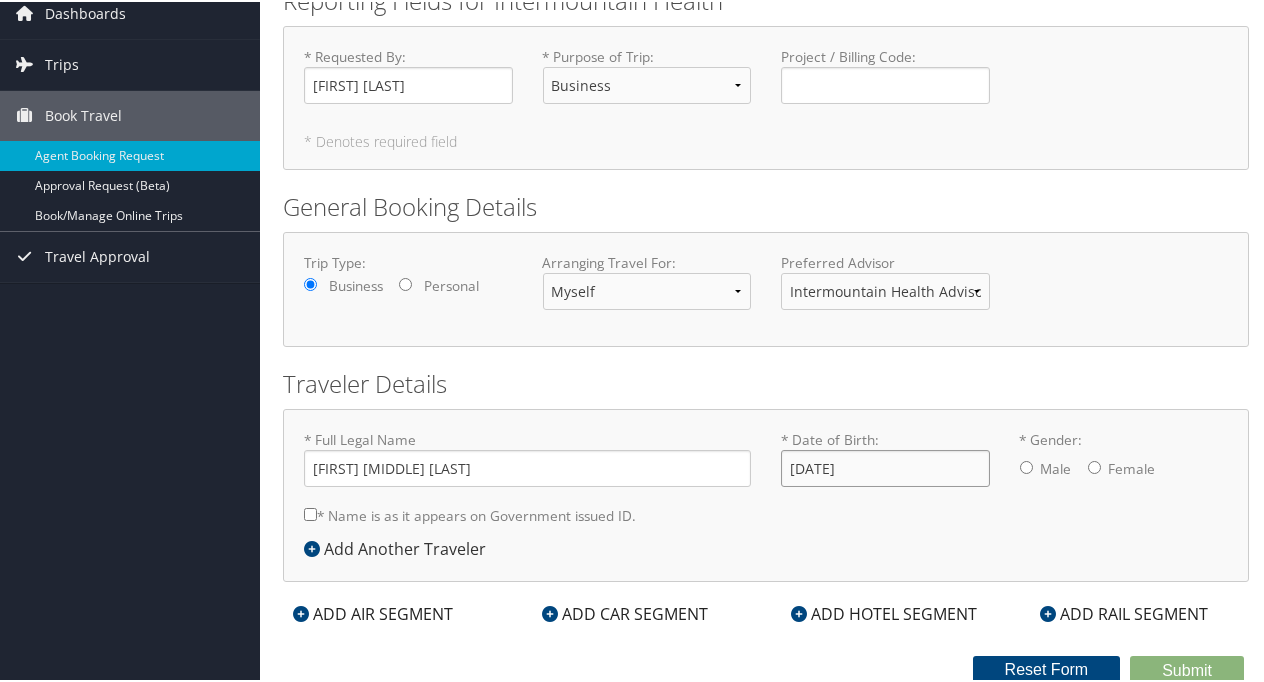 type on "06/08/1984" 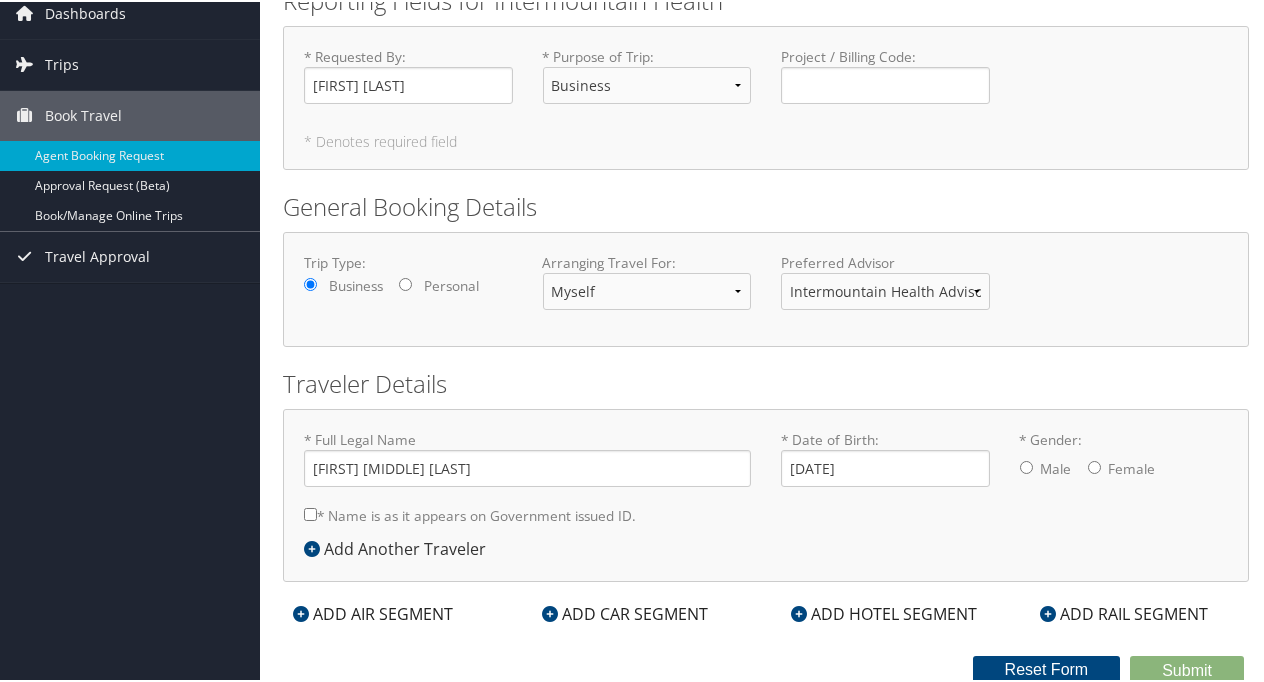 click on "Male Female" at bounding box center [1124, 468] 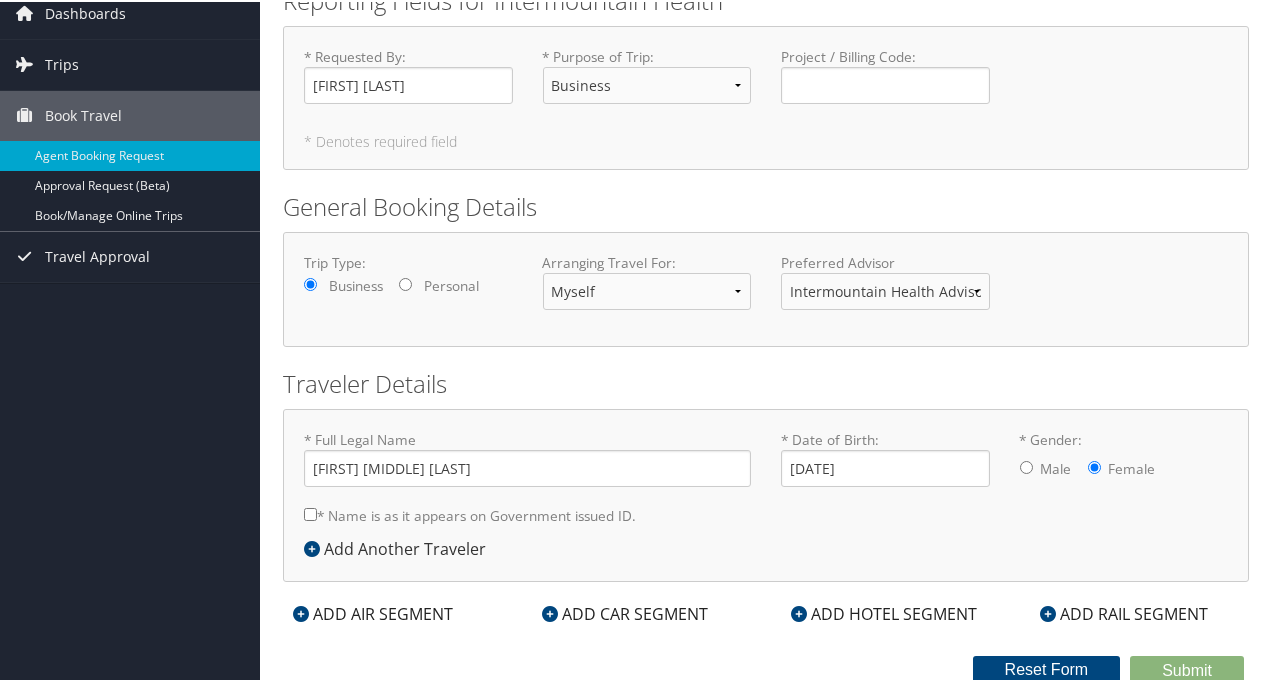 click on "ADD HOTEL SEGMENT" at bounding box center [884, 612] 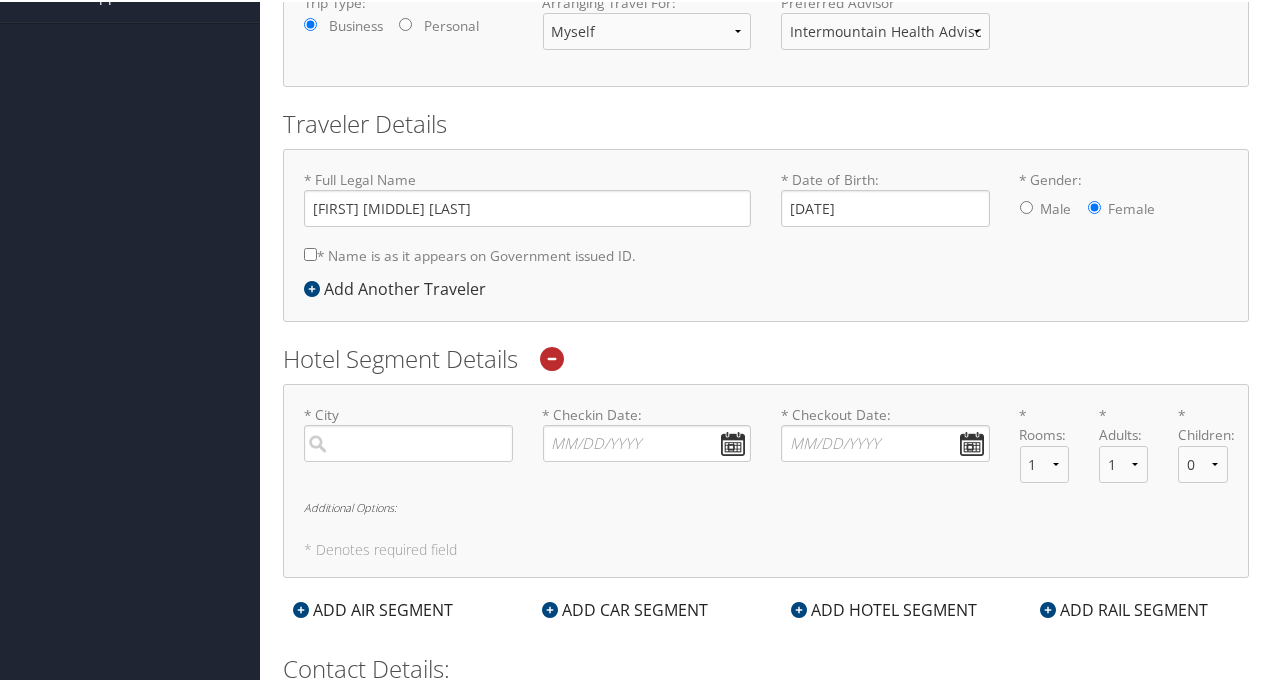 scroll, scrollTop: 344, scrollLeft: 0, axis: vertical 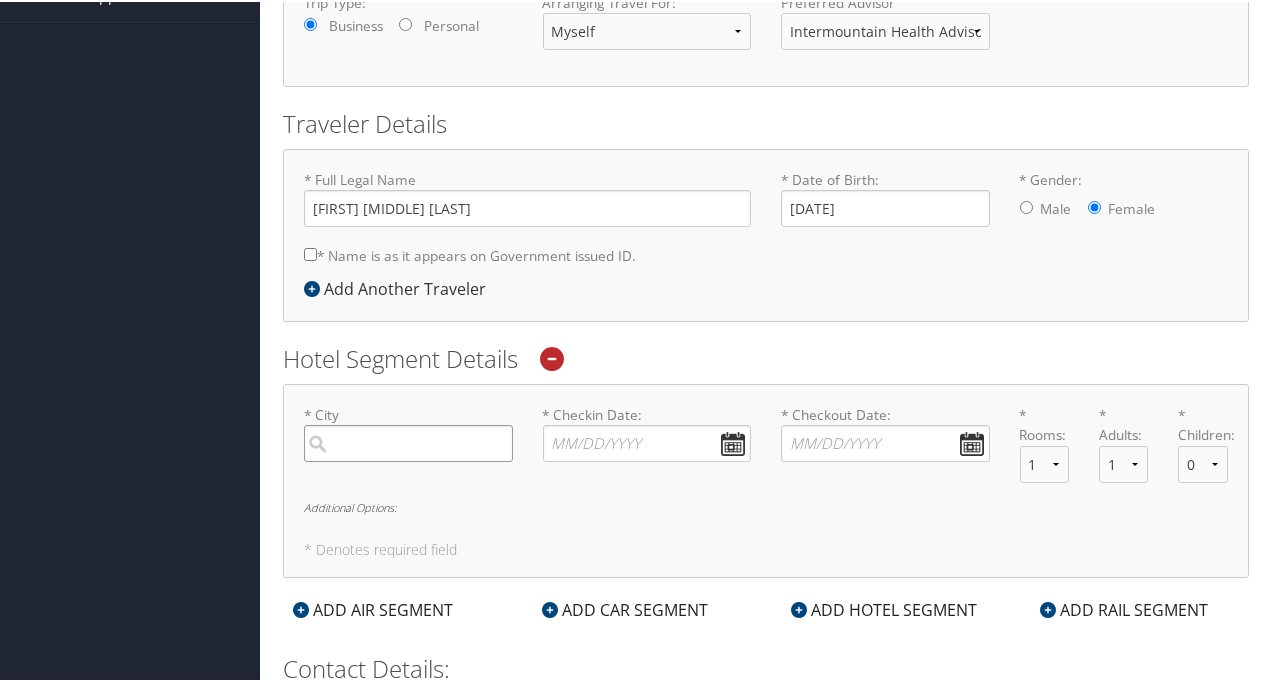 click at bounding box center [408, 441] 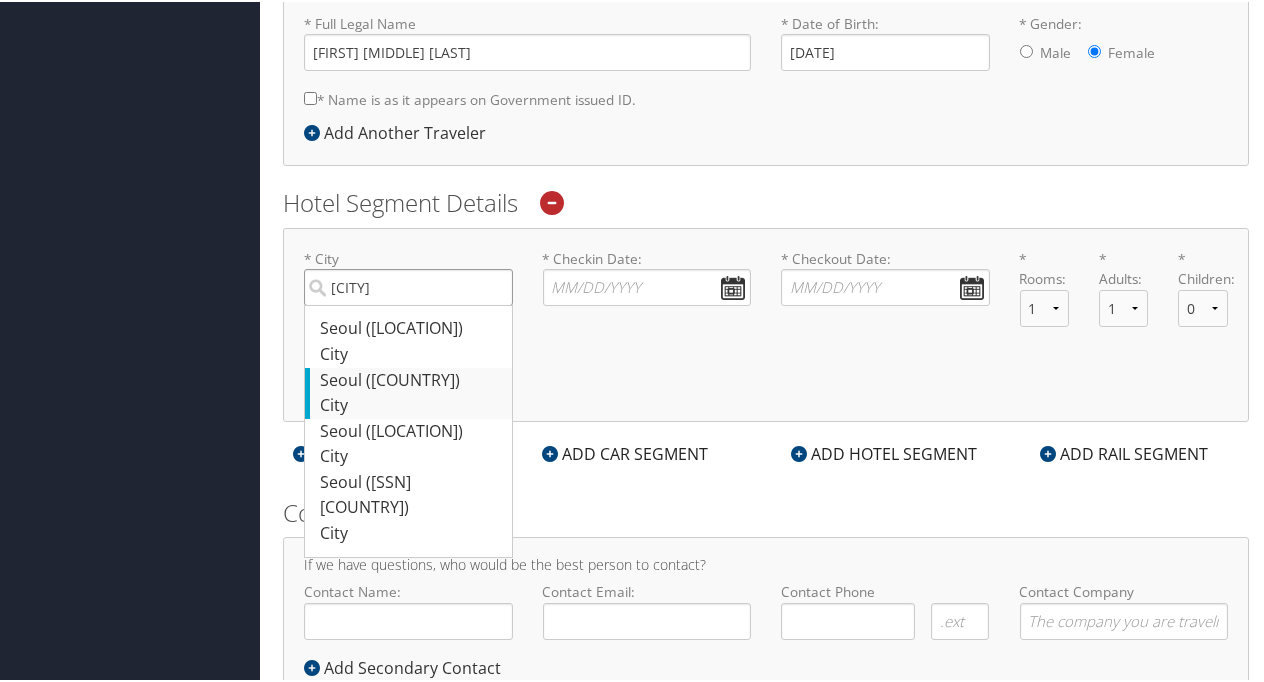 scroll, scrollTop: 502, scrollLeft: 0, axis: vertical 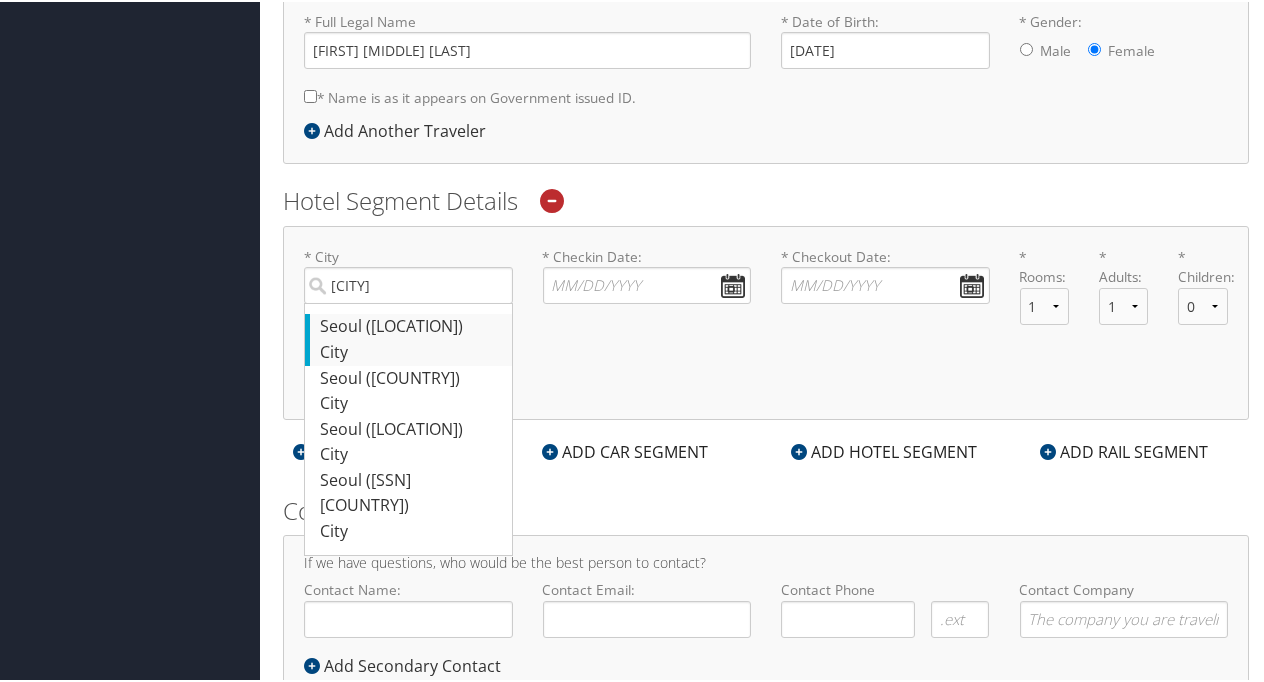 click on "Seoul   (GMP Korea, Republic Of)" at bounding box center [411, 325] 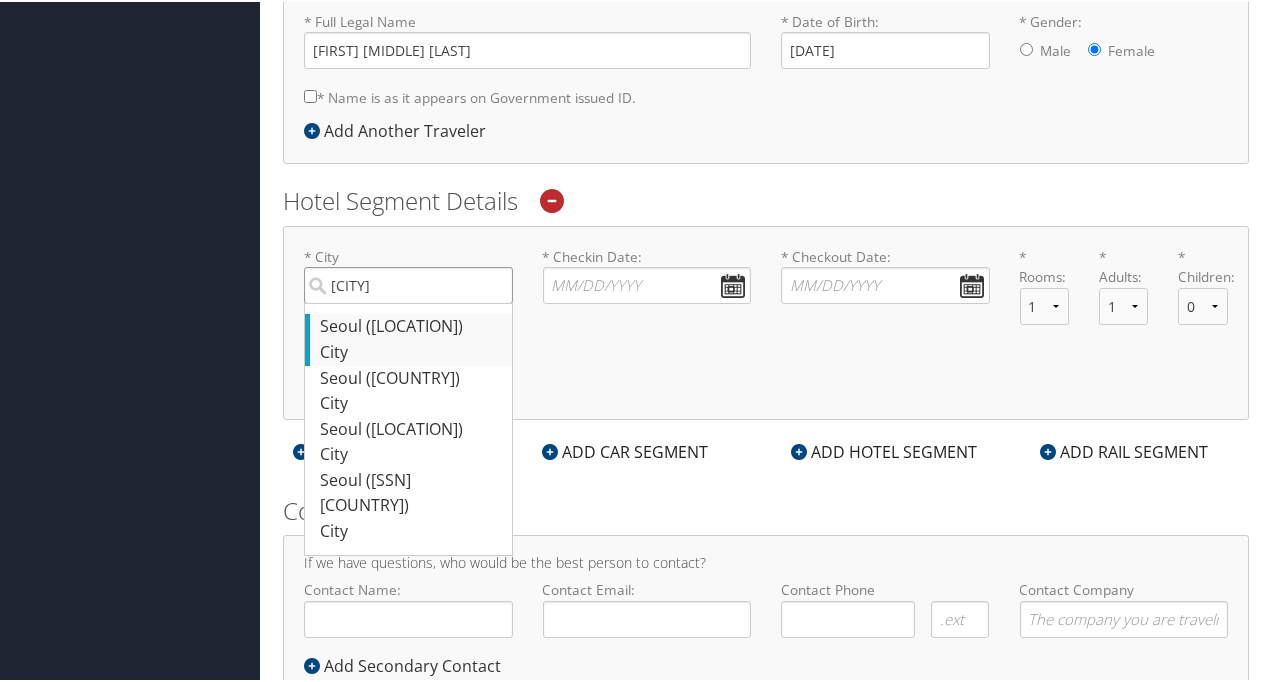 click on "seoul" at bounding box center (408, 283) 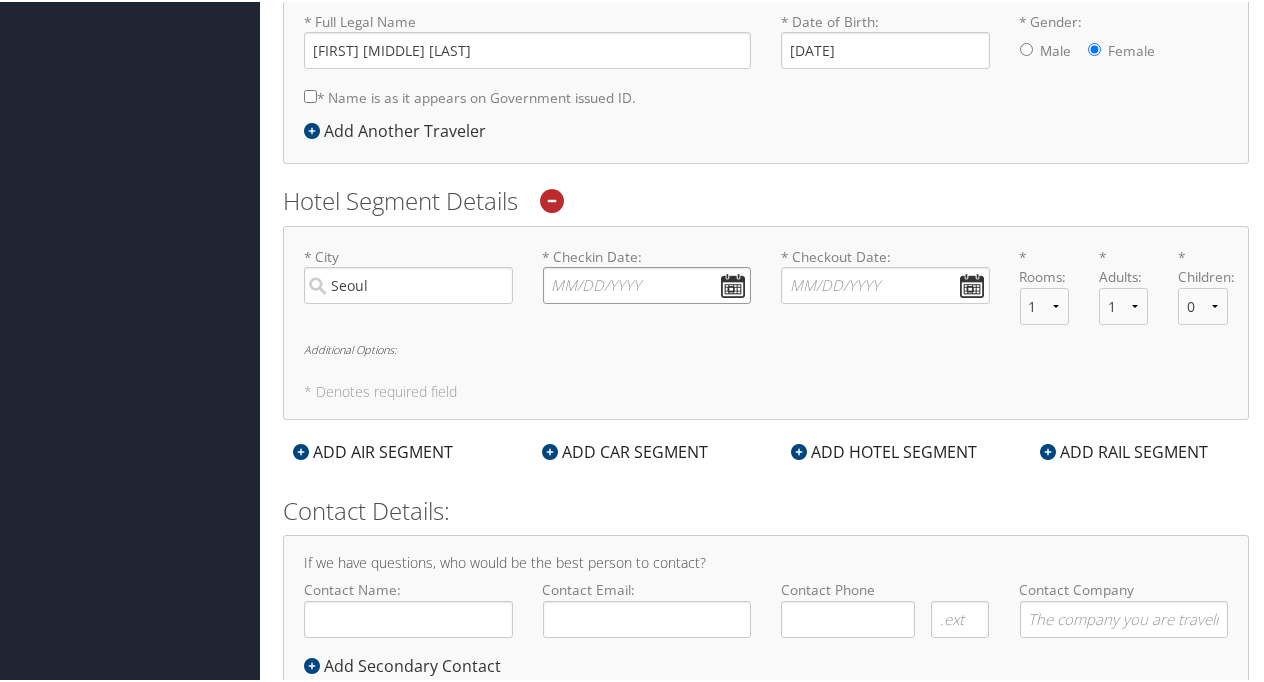 click on "* Checkin Date: Dates must be valid" at bounding box center (647, 283) 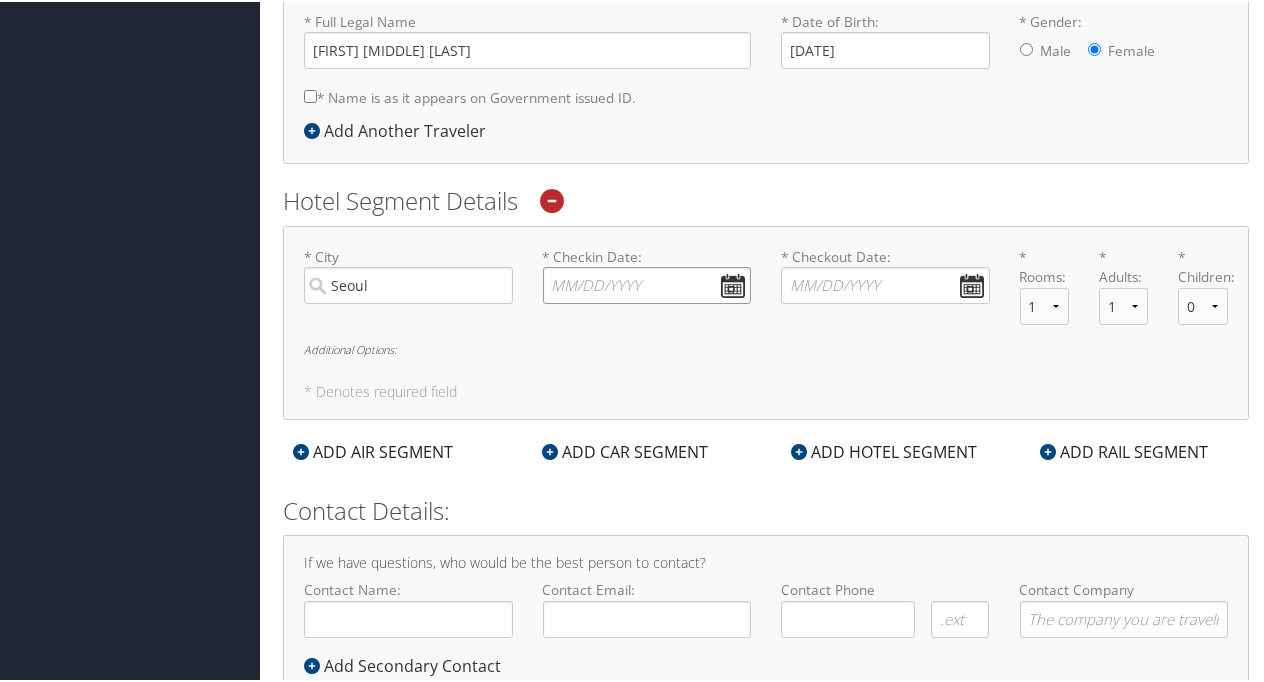 click on "* Checkin Date: Dates must be valid" at bounding box center [647, 283] 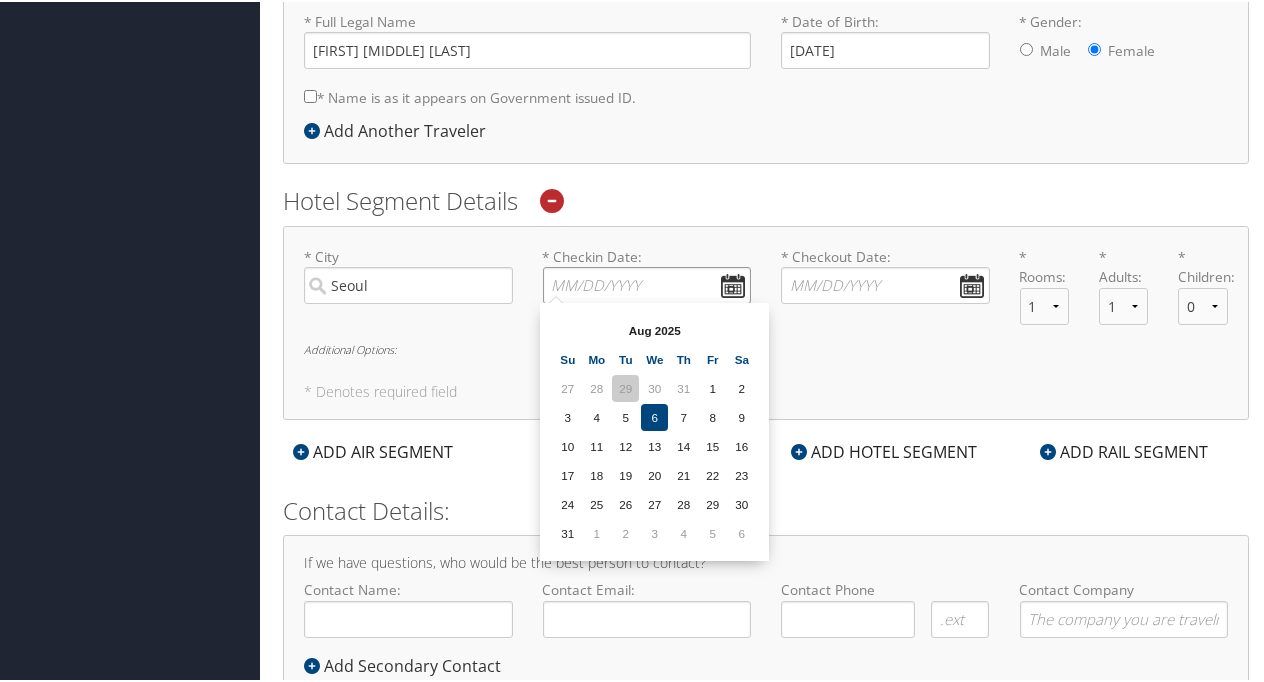 scroll, scrollTop: 564, scrollLeft: 0, axis: vertical 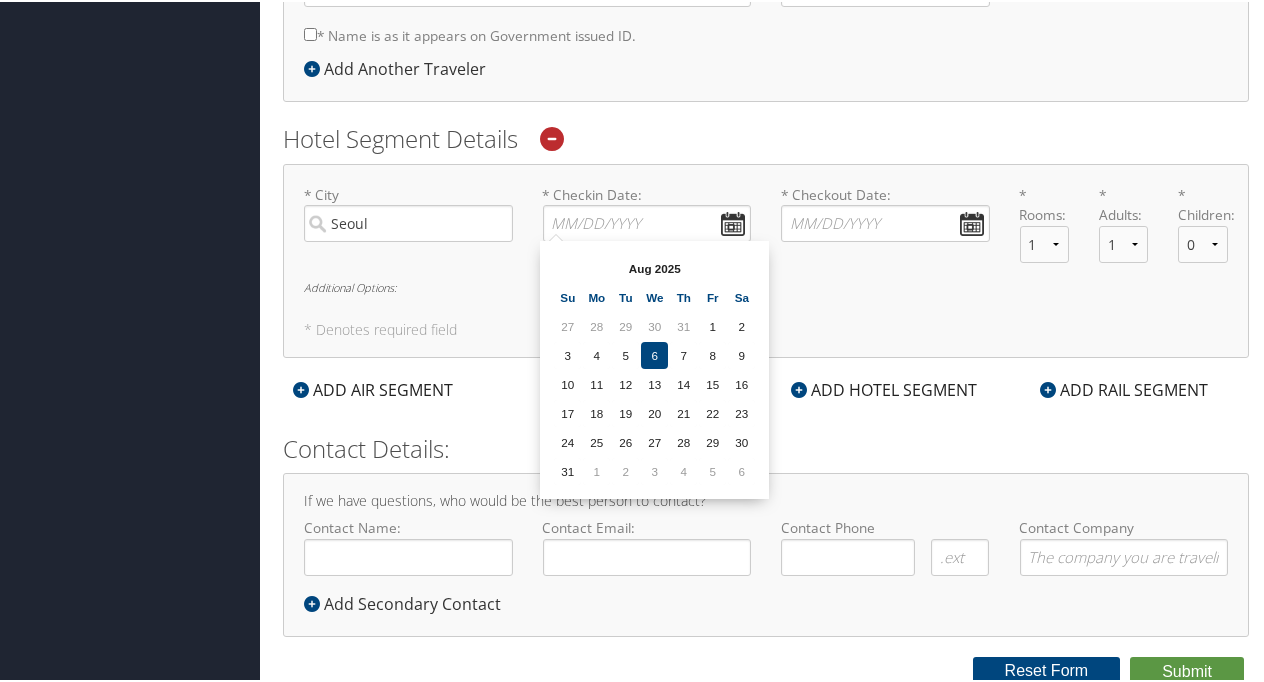 click on "Aug 2025" at bounding box center (654, 266) 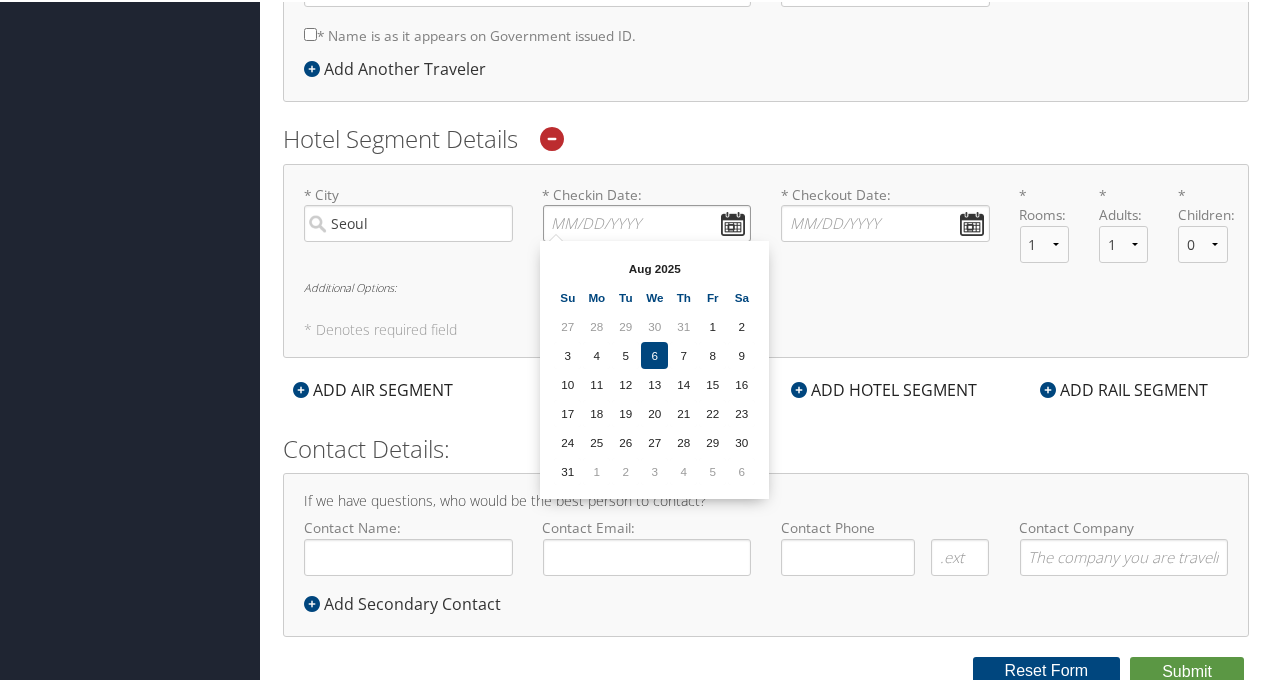 click on "* Checkin Date: Dates must be valid" at bounding box center [647, 221] 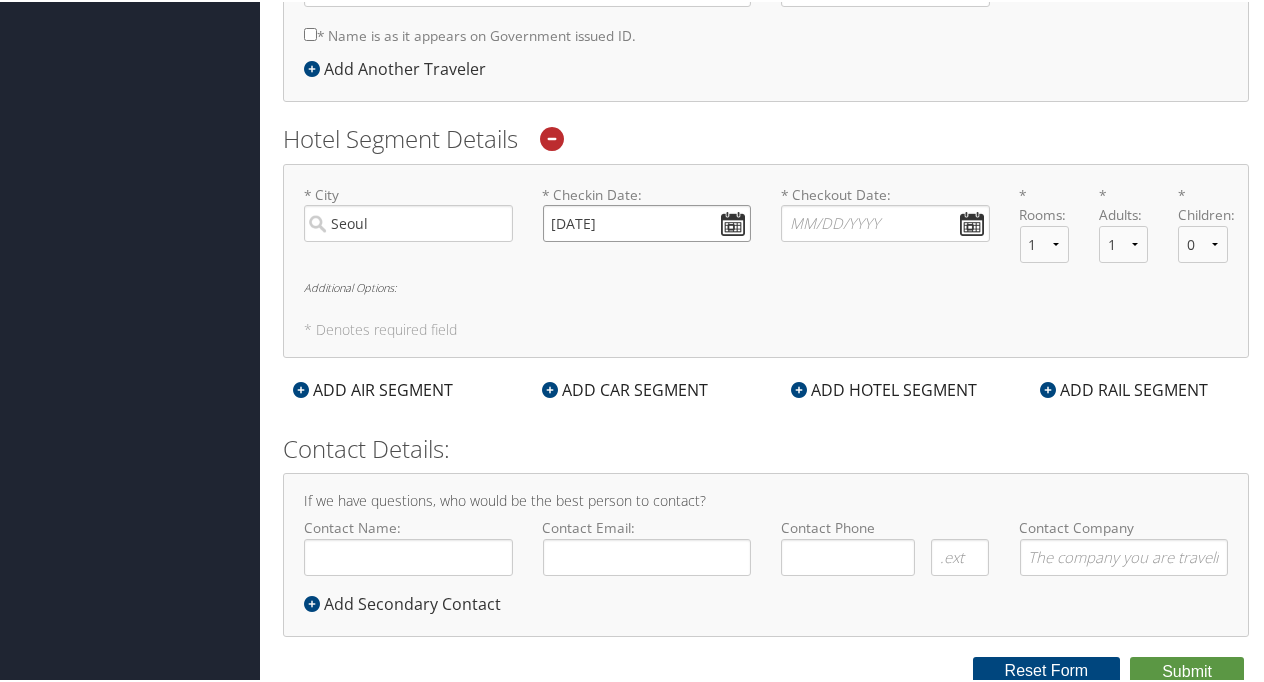 type on "09/17/2025" 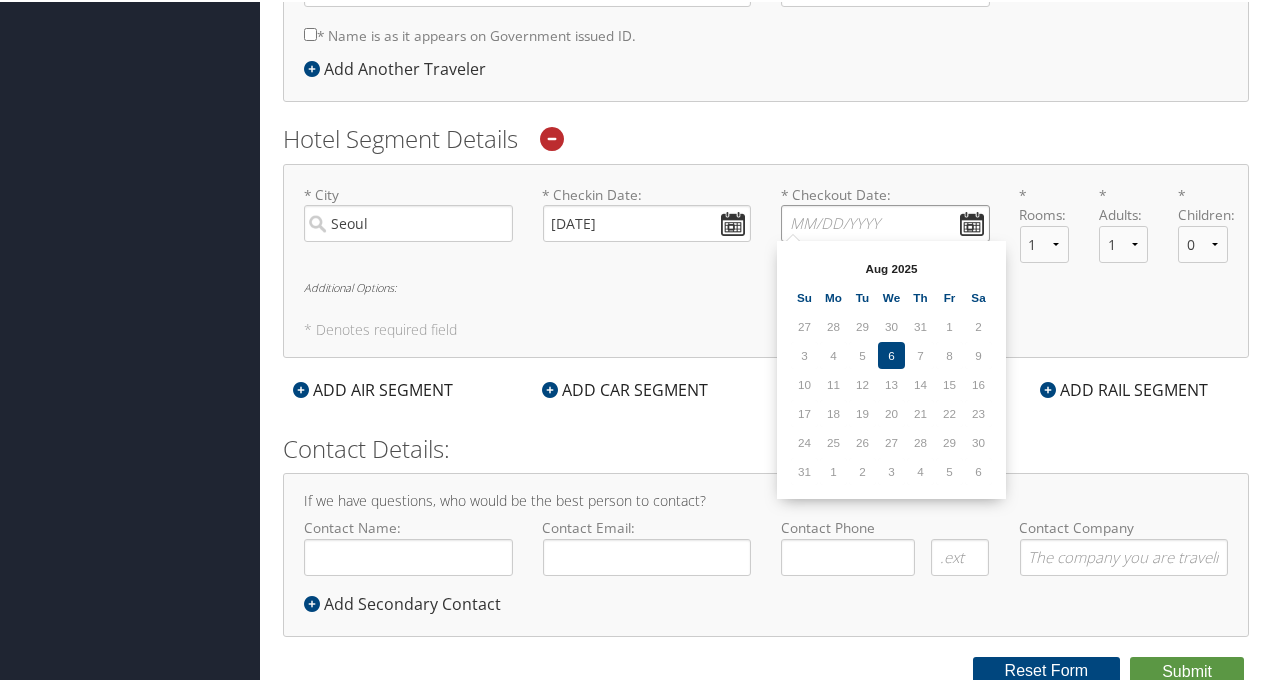 click on "* Checkout Date: Dates must be valid" at bounding box center [885, 221] 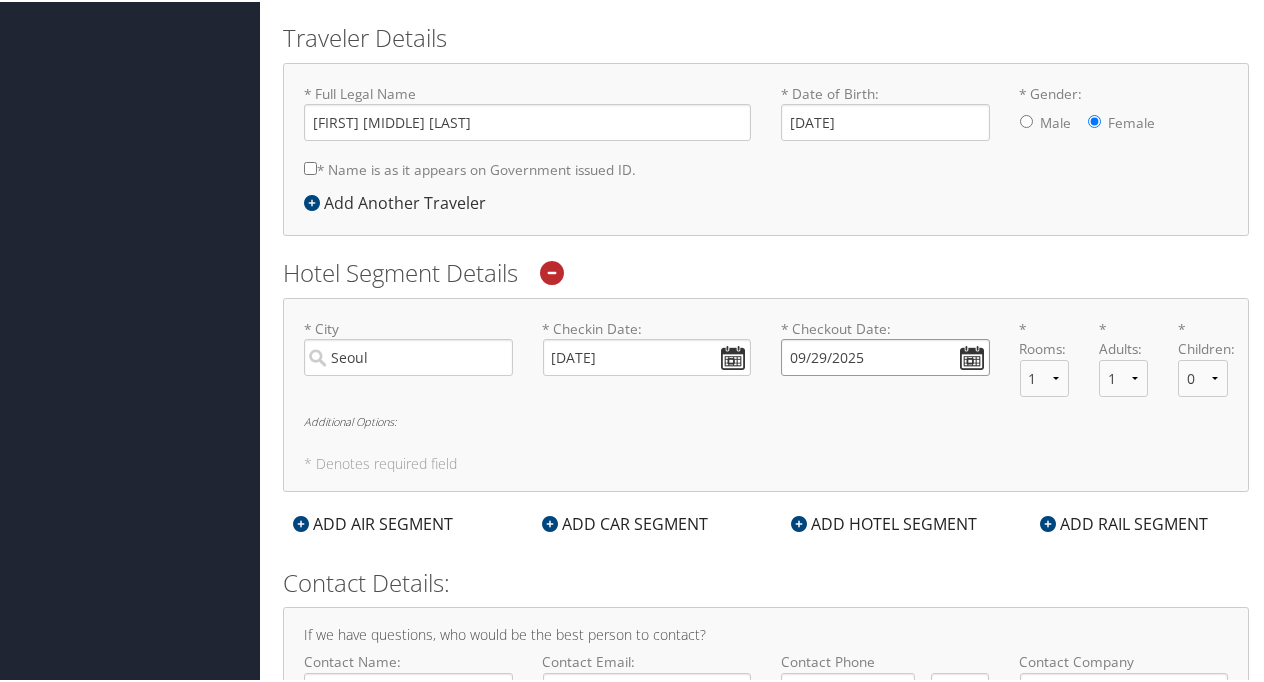 scroll, scrollTop: 564, scrollLeft: 0, axis: vertical 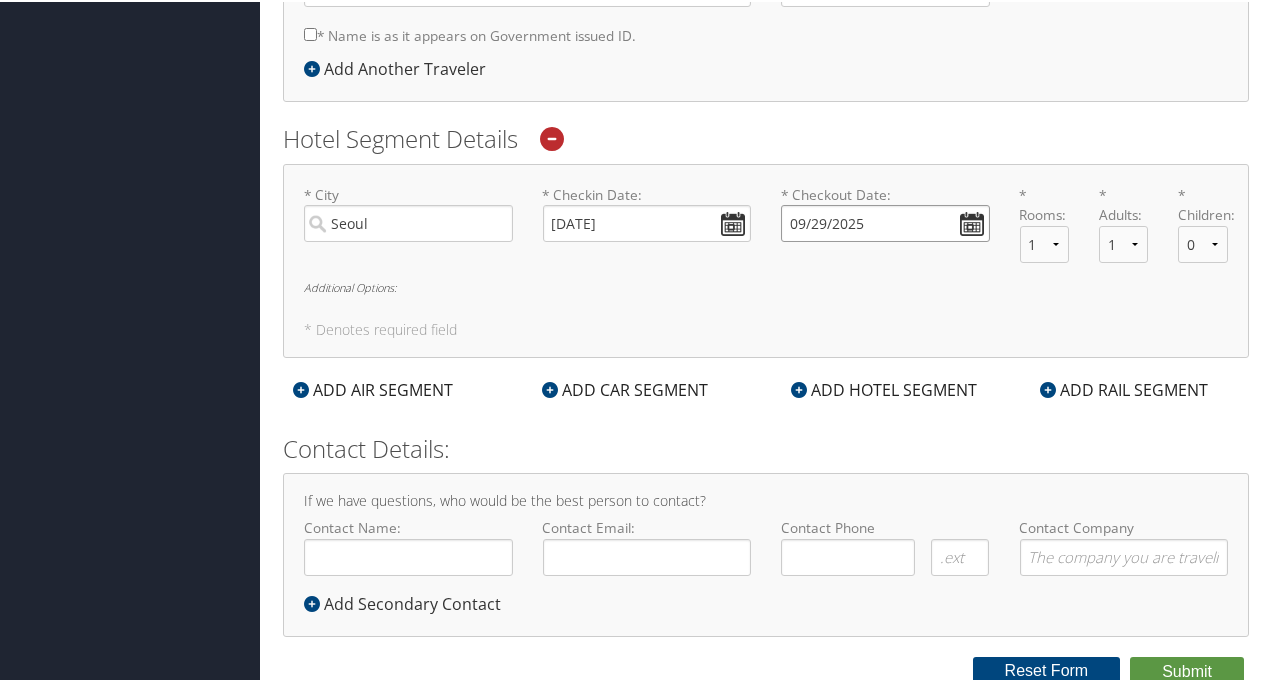 type on "09/29/2025" 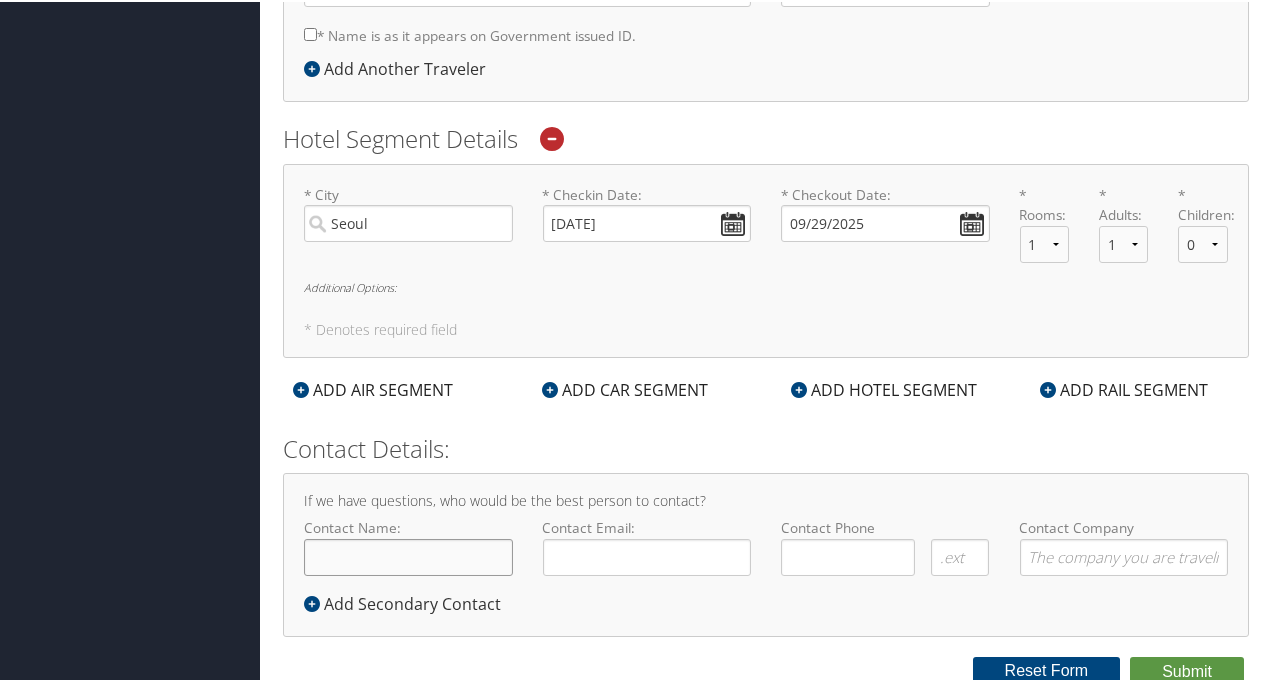 click on "Contact Name:" 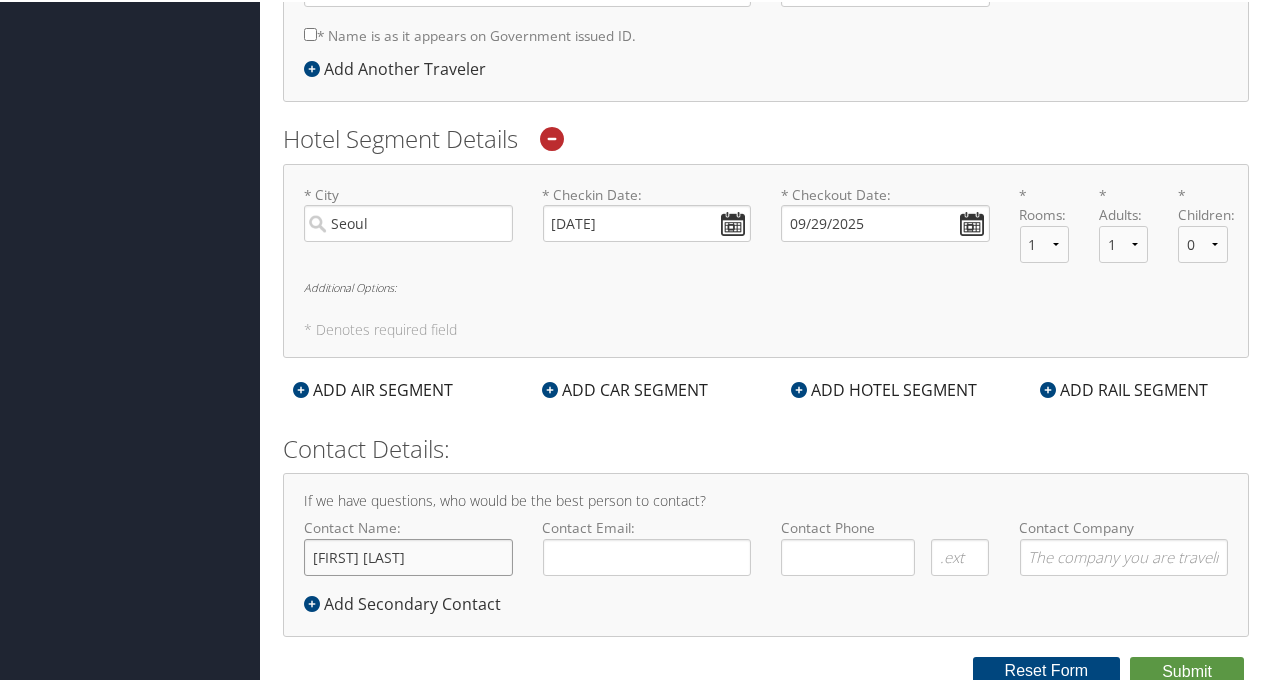 type on "[FIRST] [LAST]" 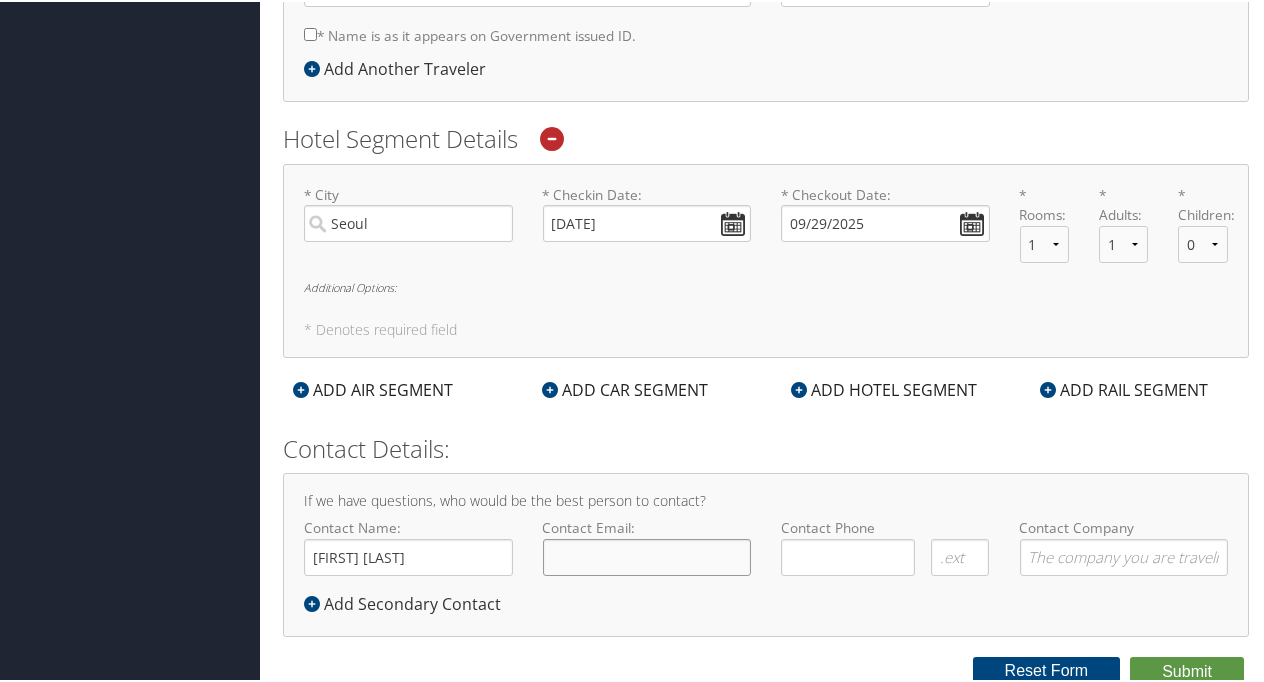 click on "Contact Email:" 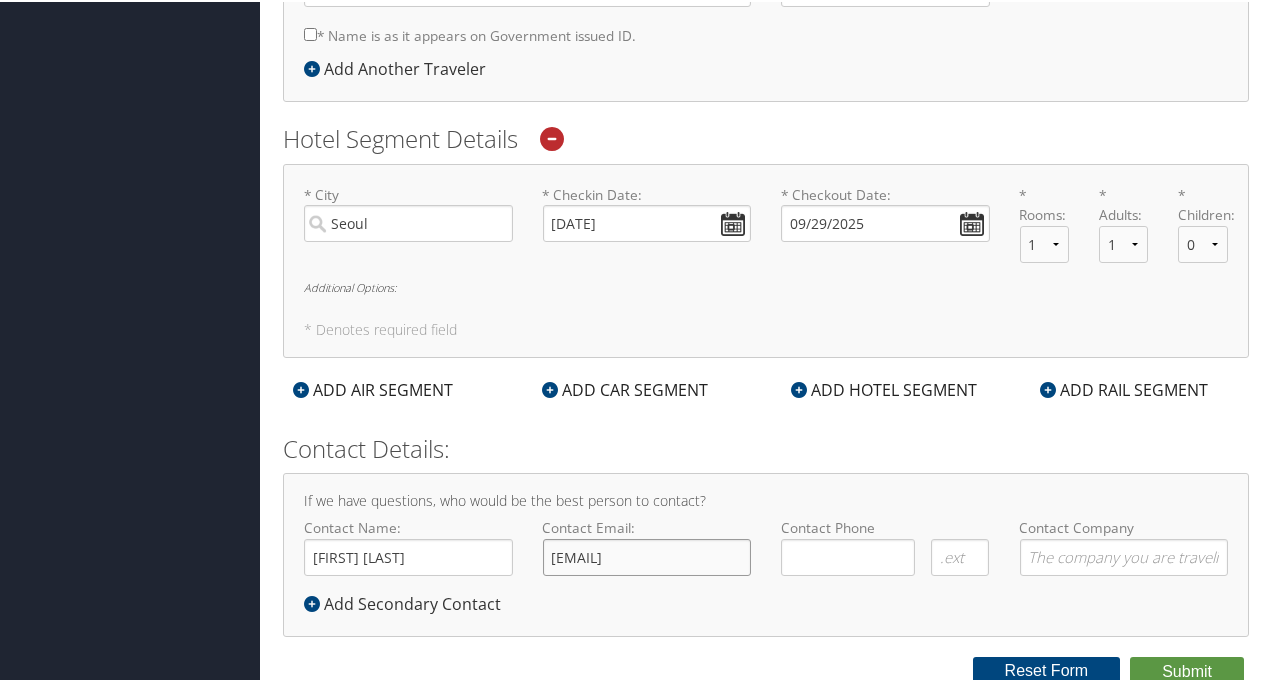 type on "casey.brady@imail.org" 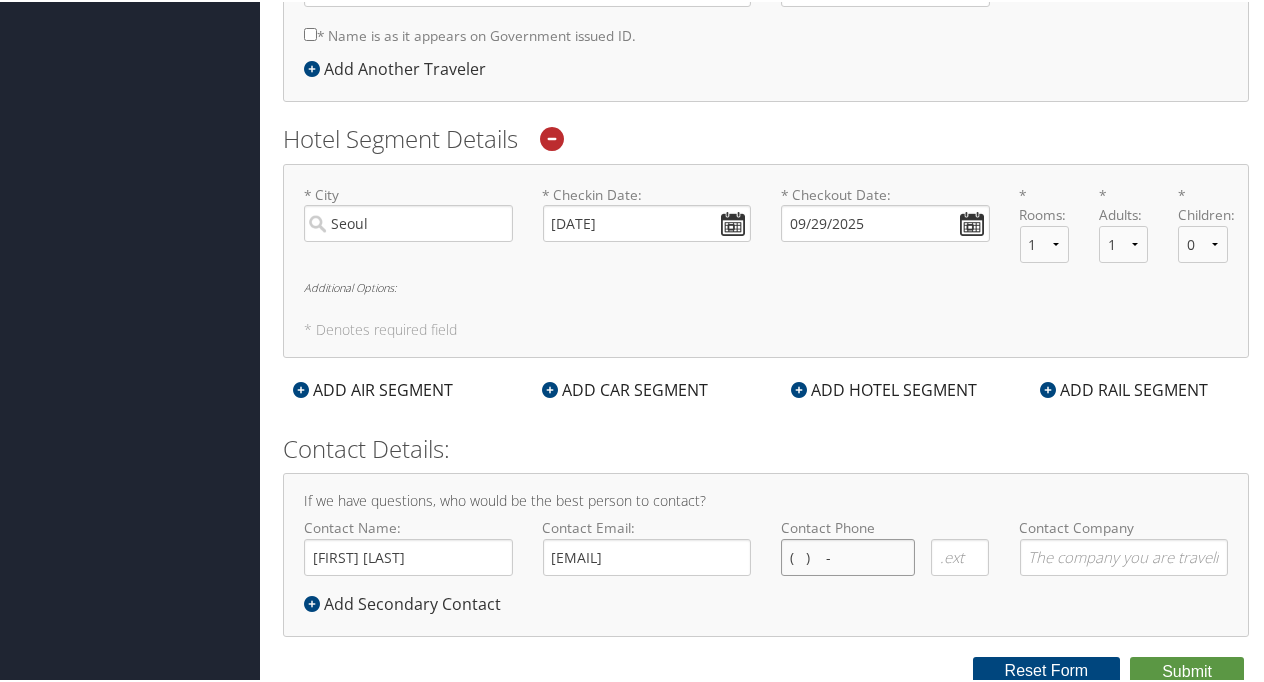 click on "(   )    -" at bounding box center (848, 555) 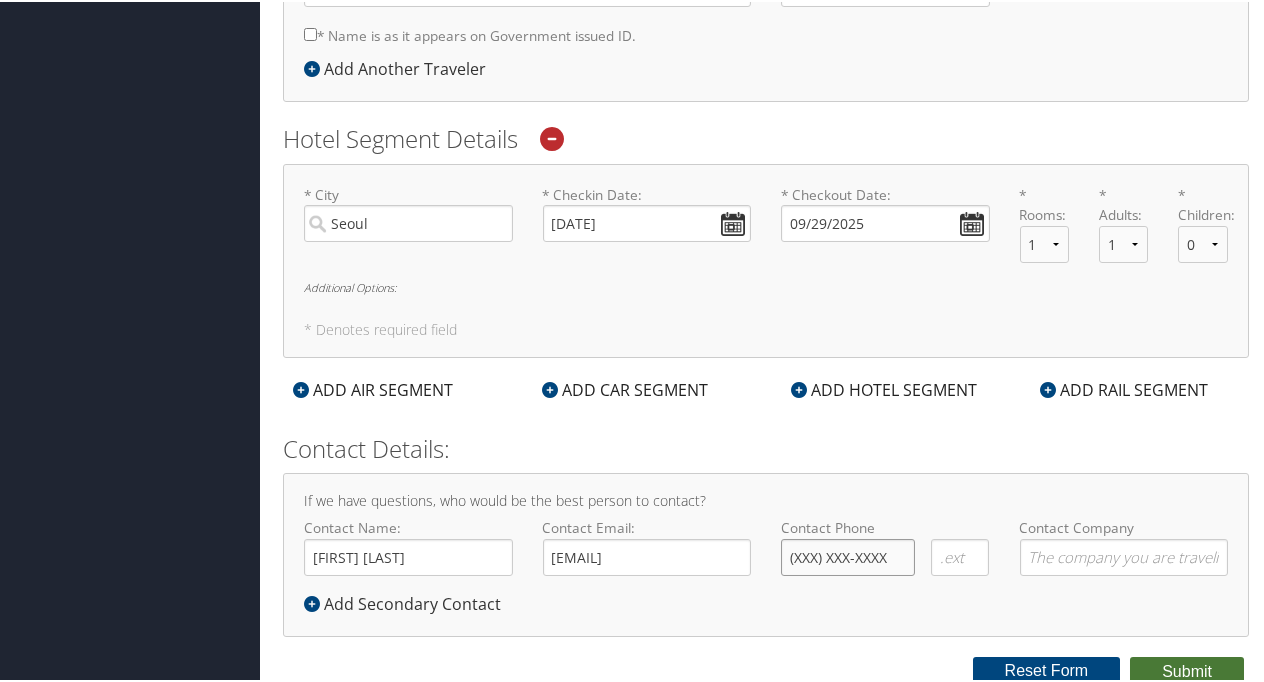 type on "(207) 522-2486" 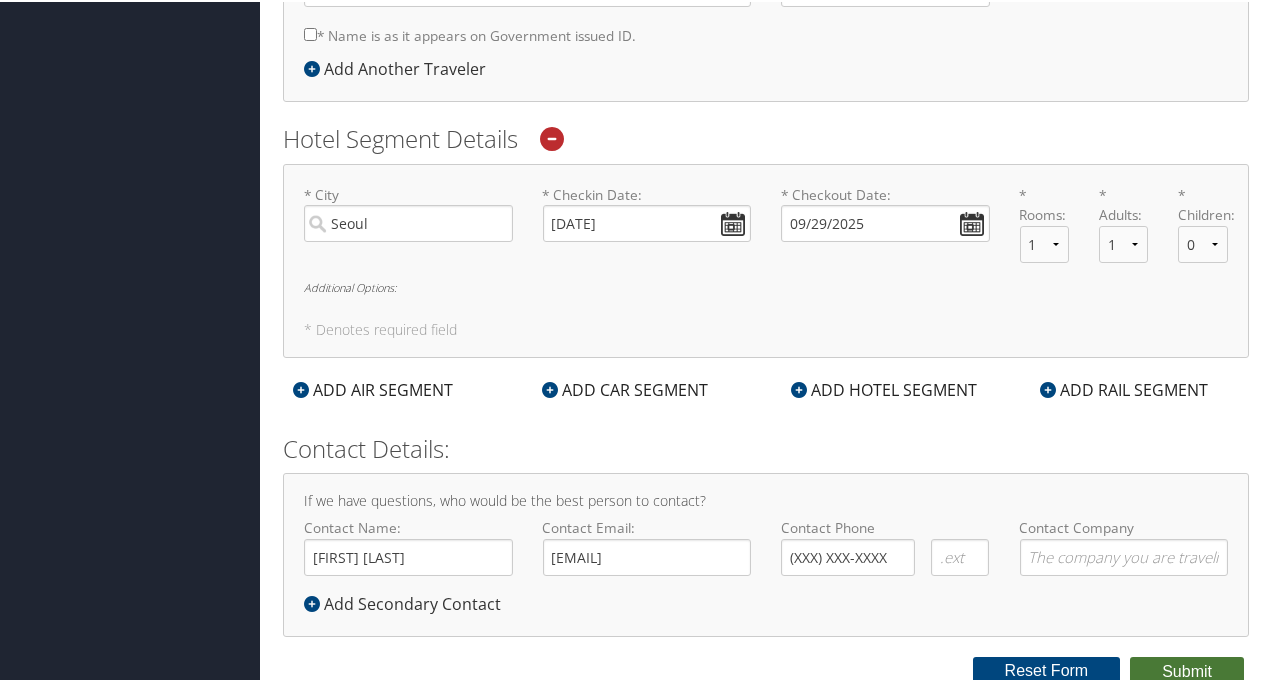 click on "Submit" at bounding box center (1187, 670) 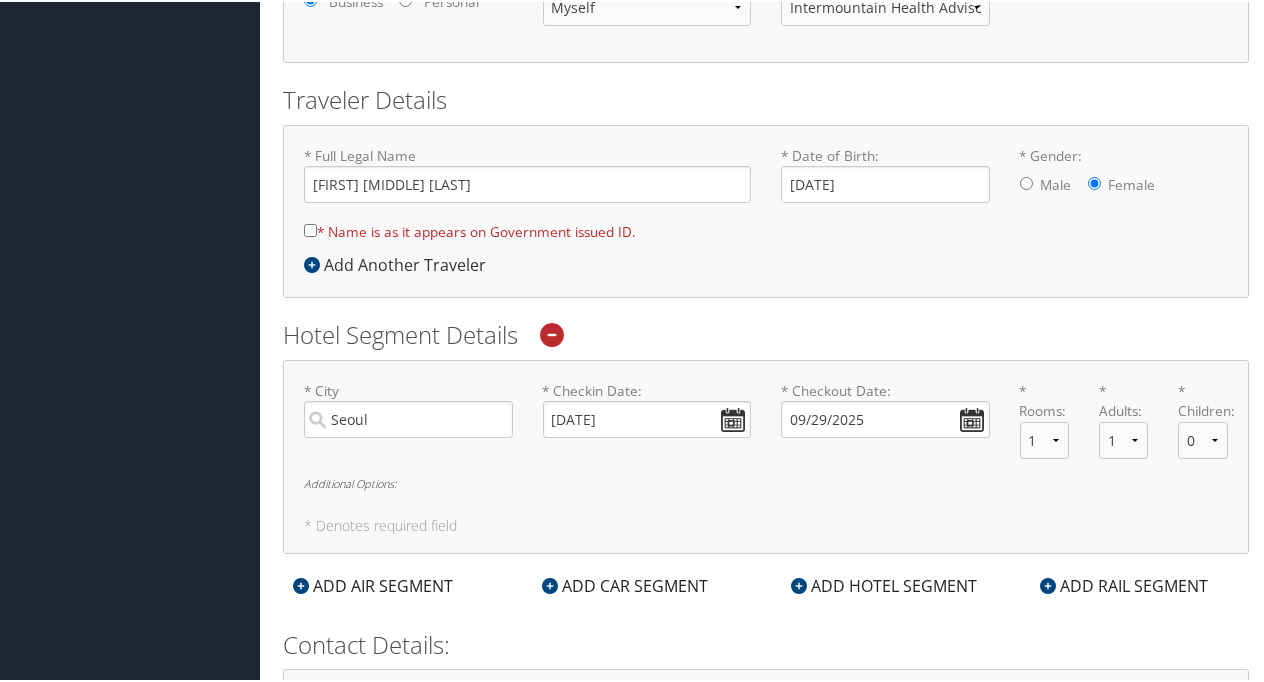 scroll, scrollTop: 365, scrollLeft: 0, axis: vertical 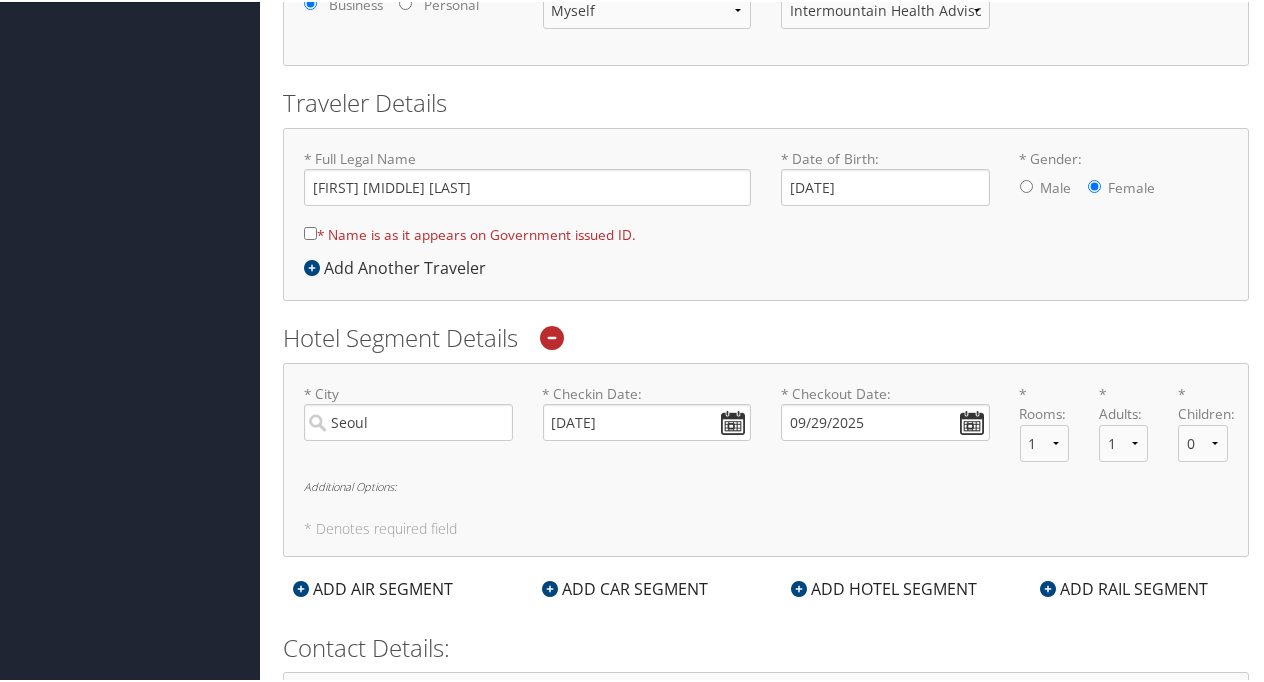 click on "* Name is as it appears on Government issued ID." at bounding box center [310, 231] 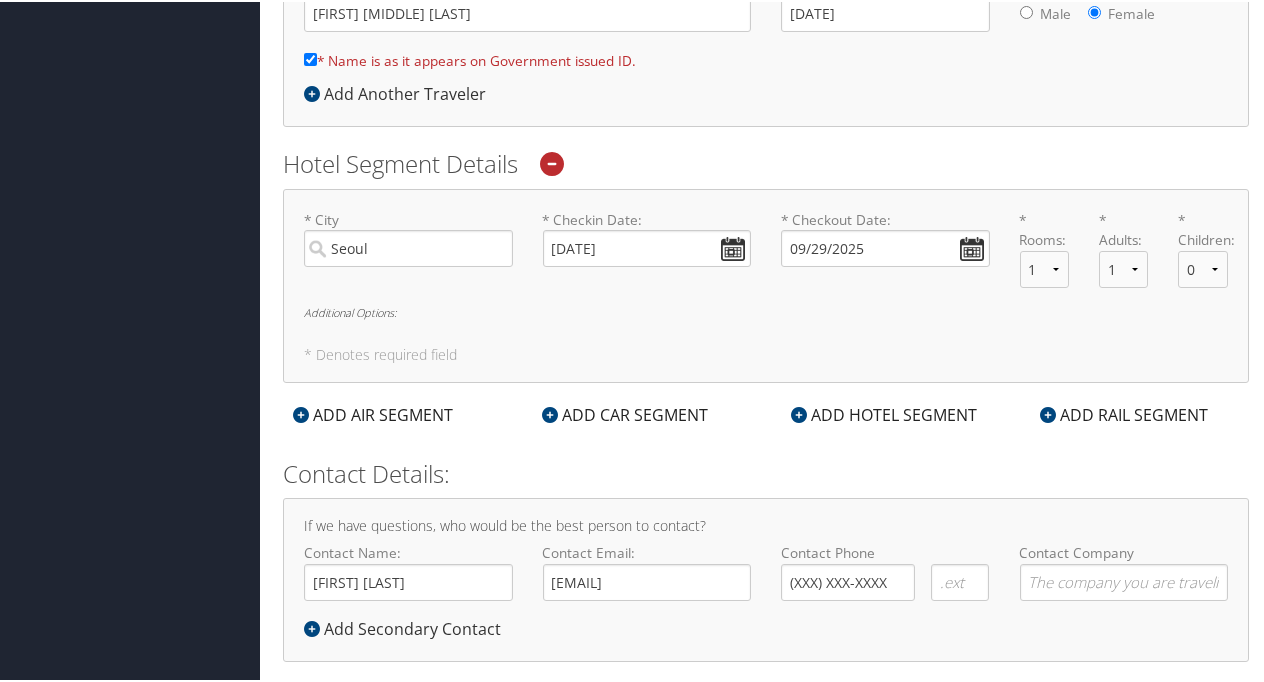 scroll, scrollTop: 564, scrollLeft: 0, axis: vertical 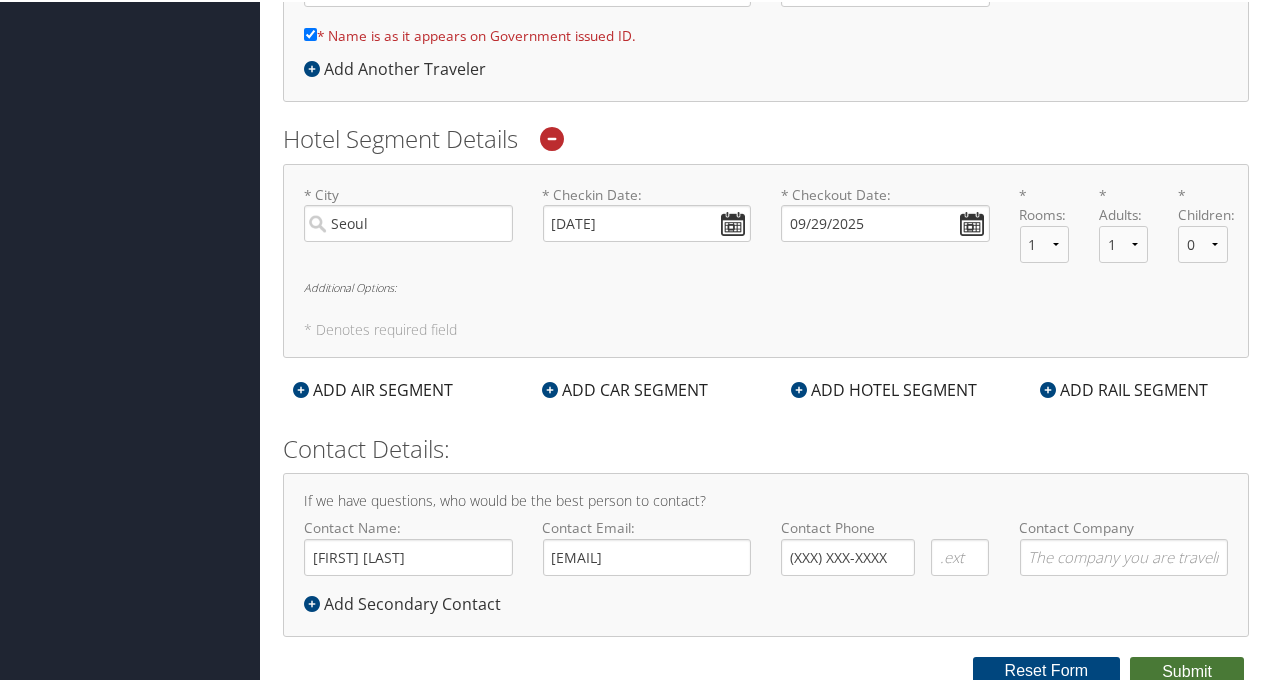 click on "Submit" at bounding box center [1187, 670] 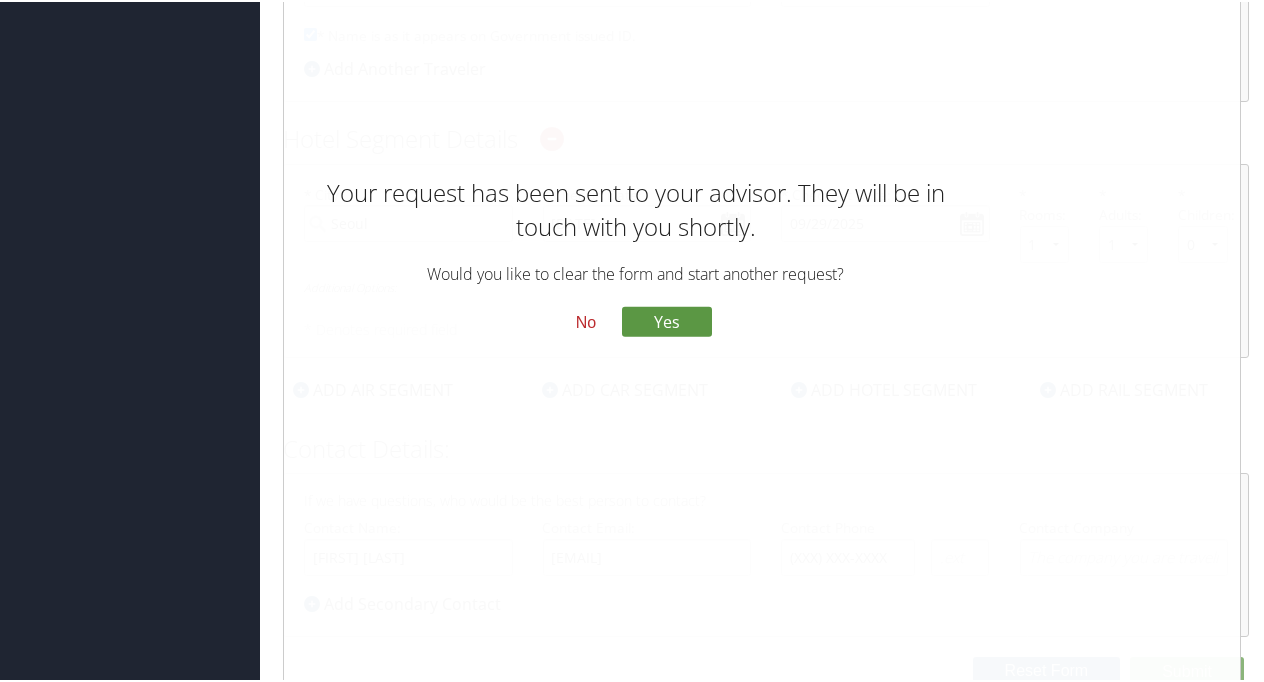 click on "No" at bounding box center (586, 320) 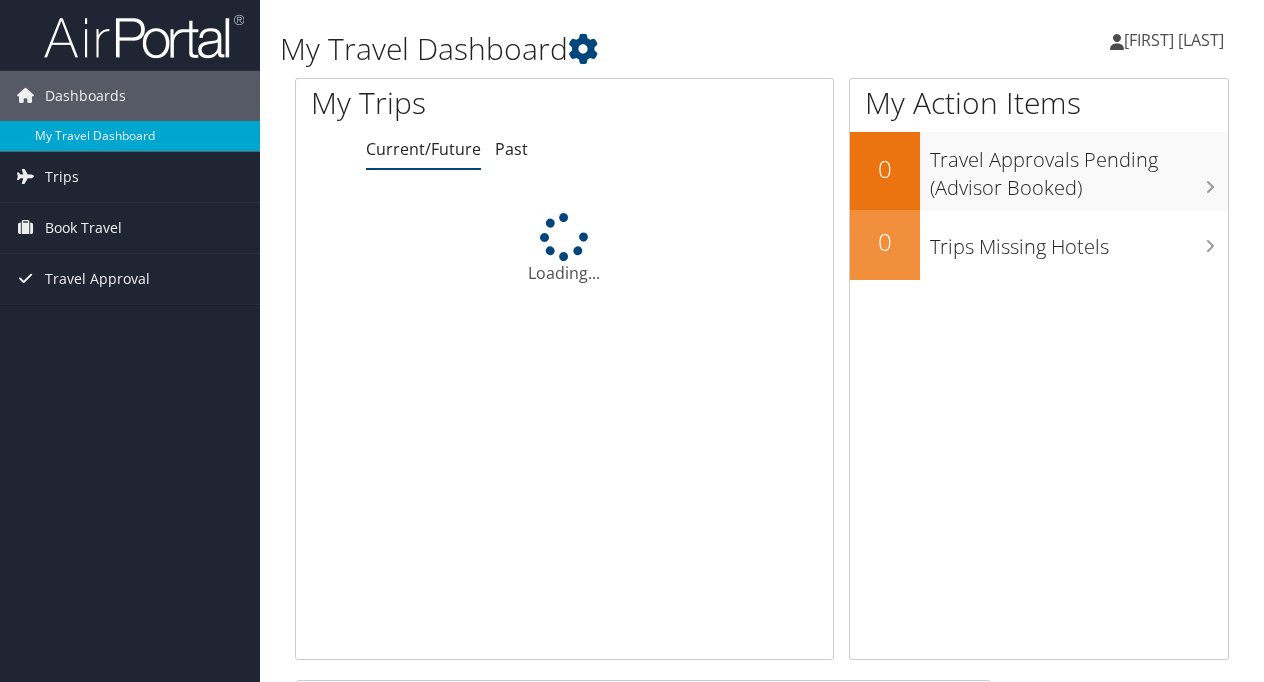 scroll, scrollTop: 0, scrollLeft: 0, axis: both 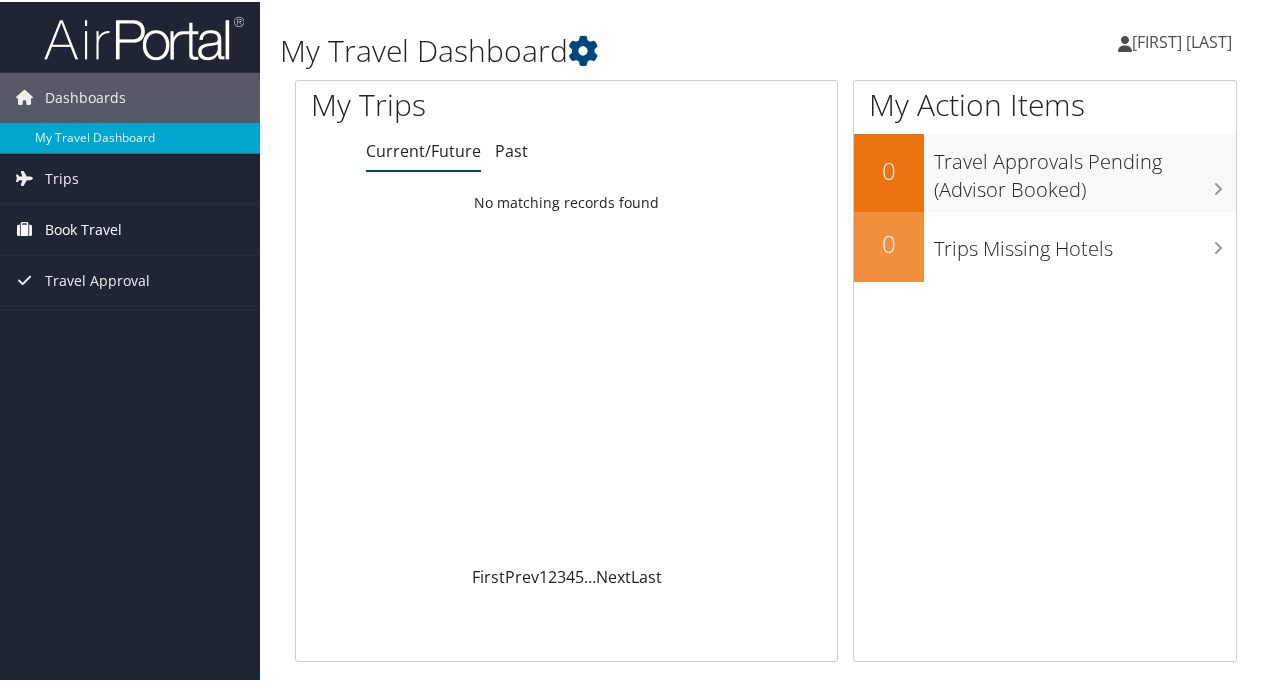 click on "Book Travel" at bounding box center (83, 228) 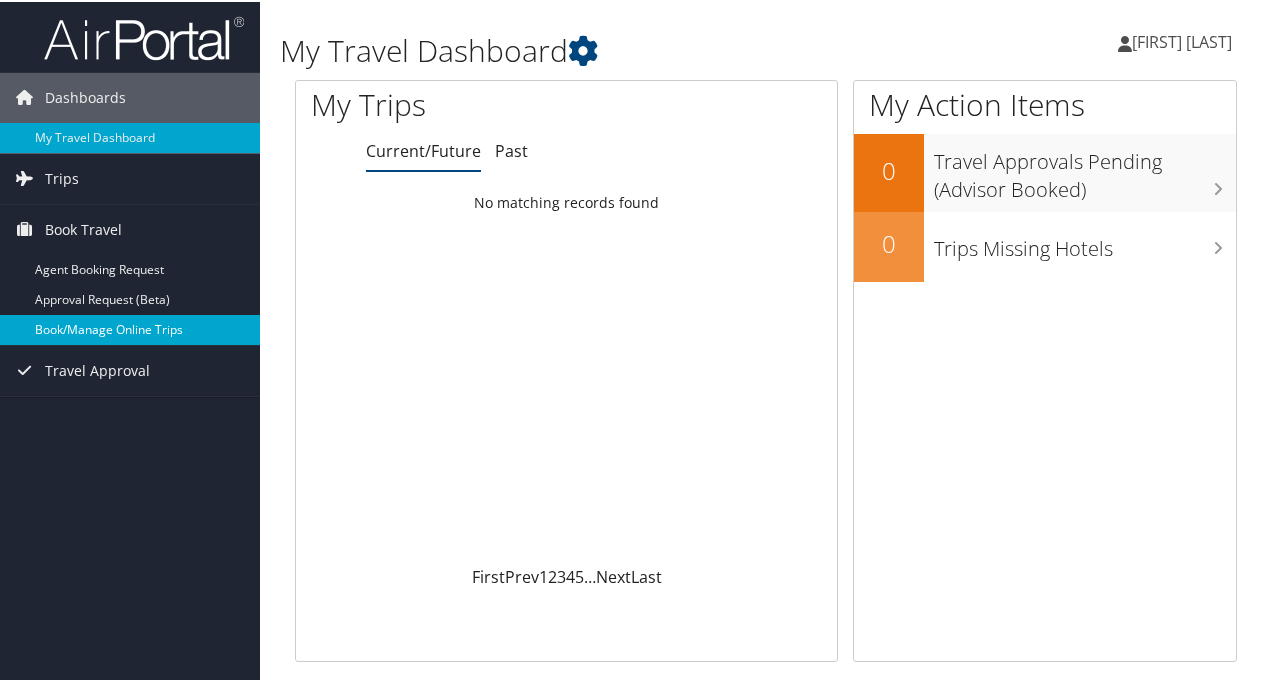 click on "Book/Manage Online Trips" at bounding box center [130, 328] 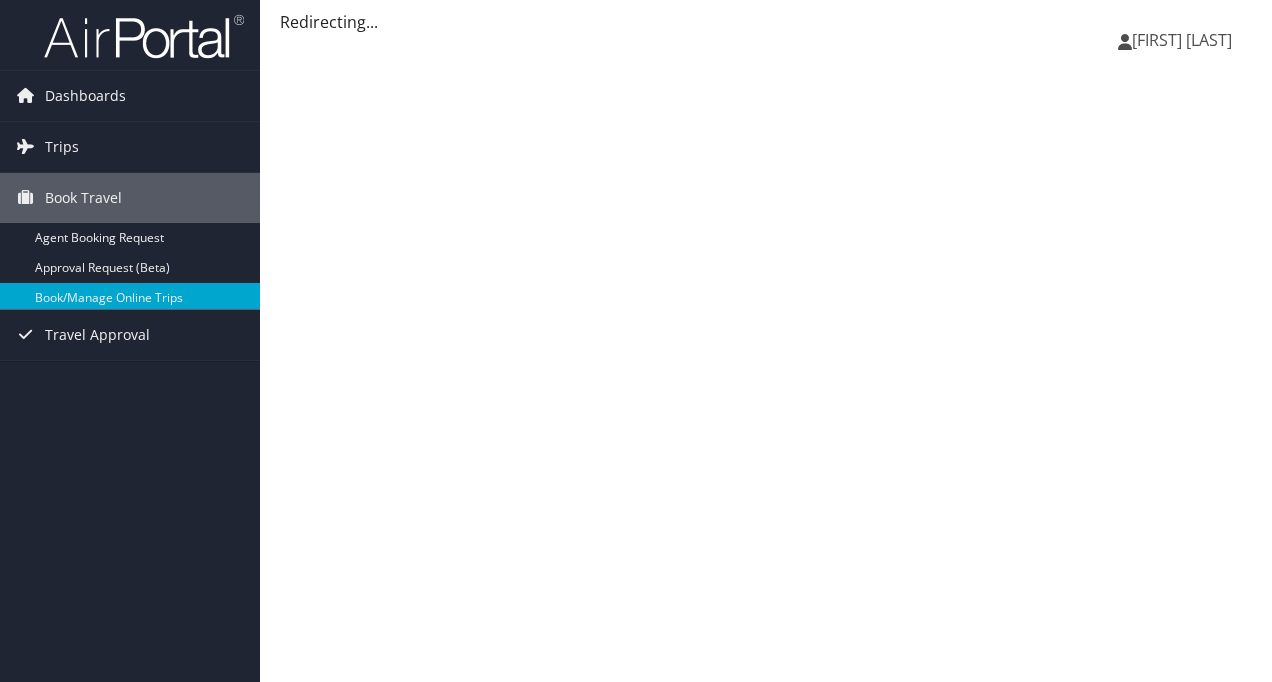 scroll, scrollTop: 0, scrollLeft: 0, axis: both 